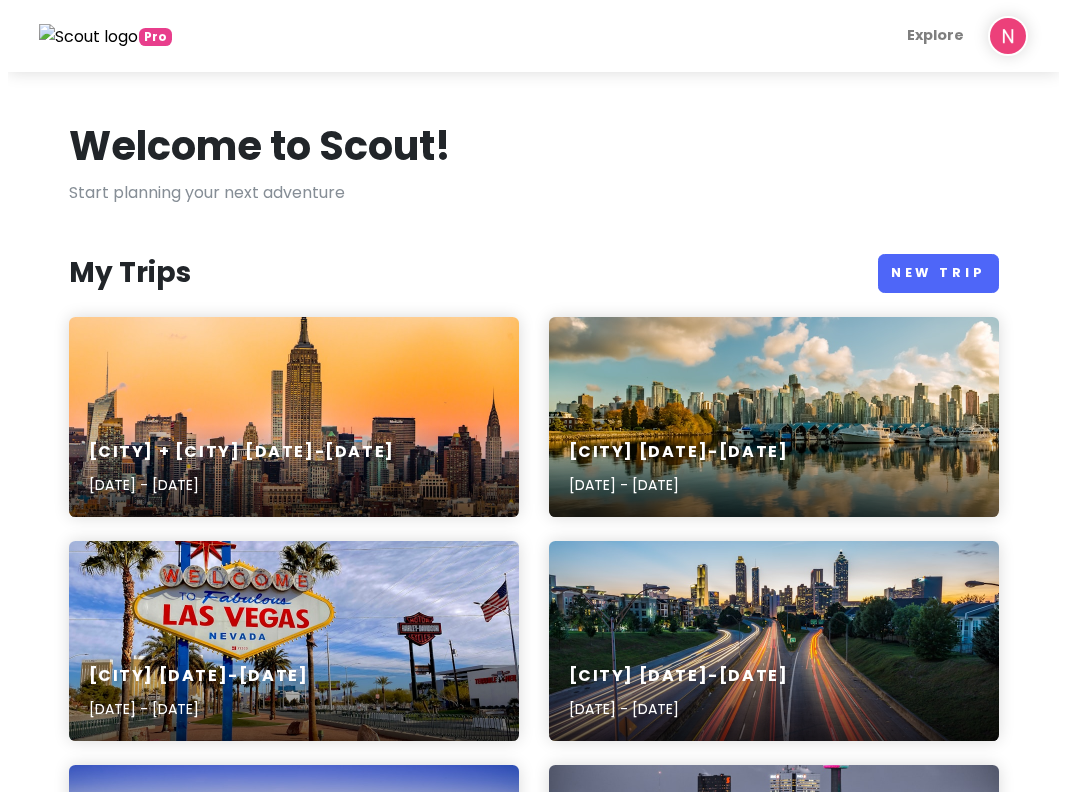 scroll, scrollTop: 0, scrollLeft: 0, axis: both 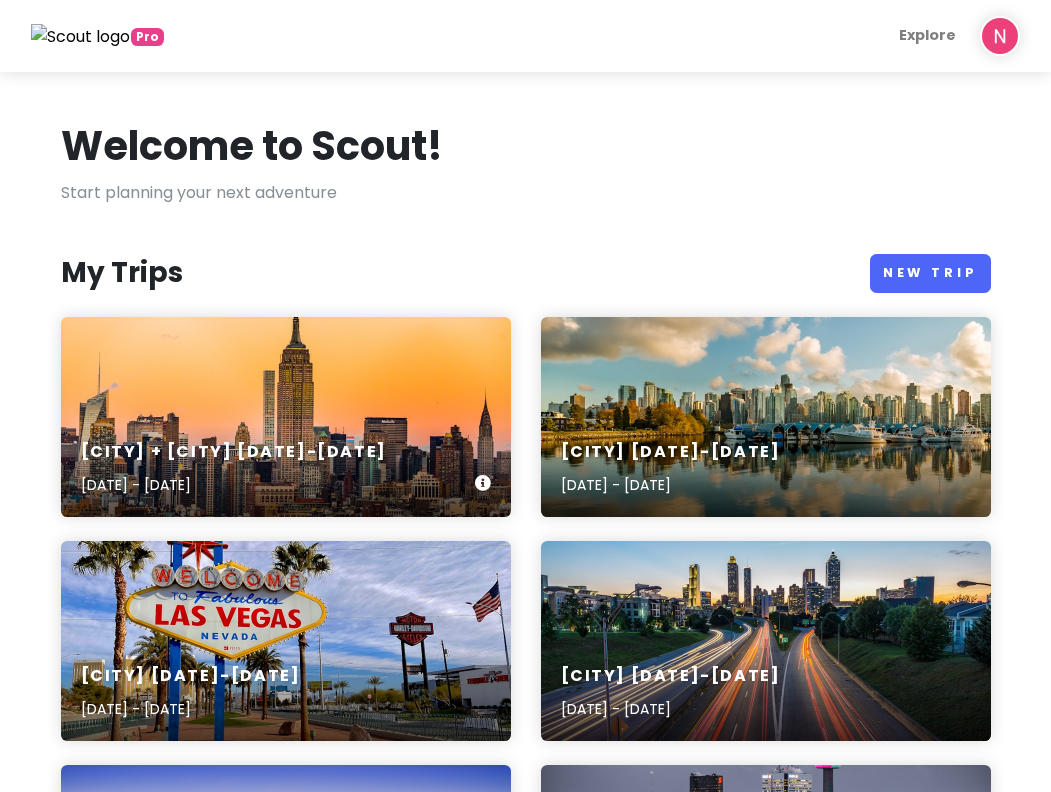 click on "[CITY] + [CITY] [DATE]-[DATE] [DATE] - [DATE]" at bounding box center (286, 417) 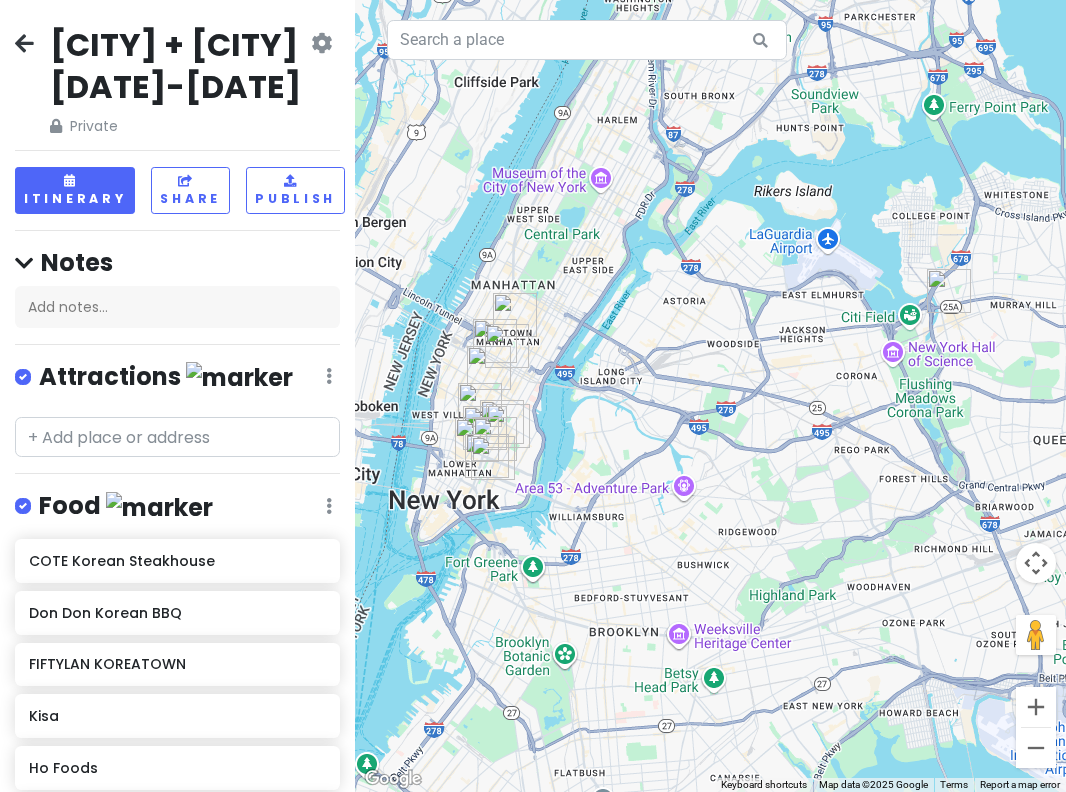 scroll, scrollTop: 100, scrollLeft: 0, axis: vertical 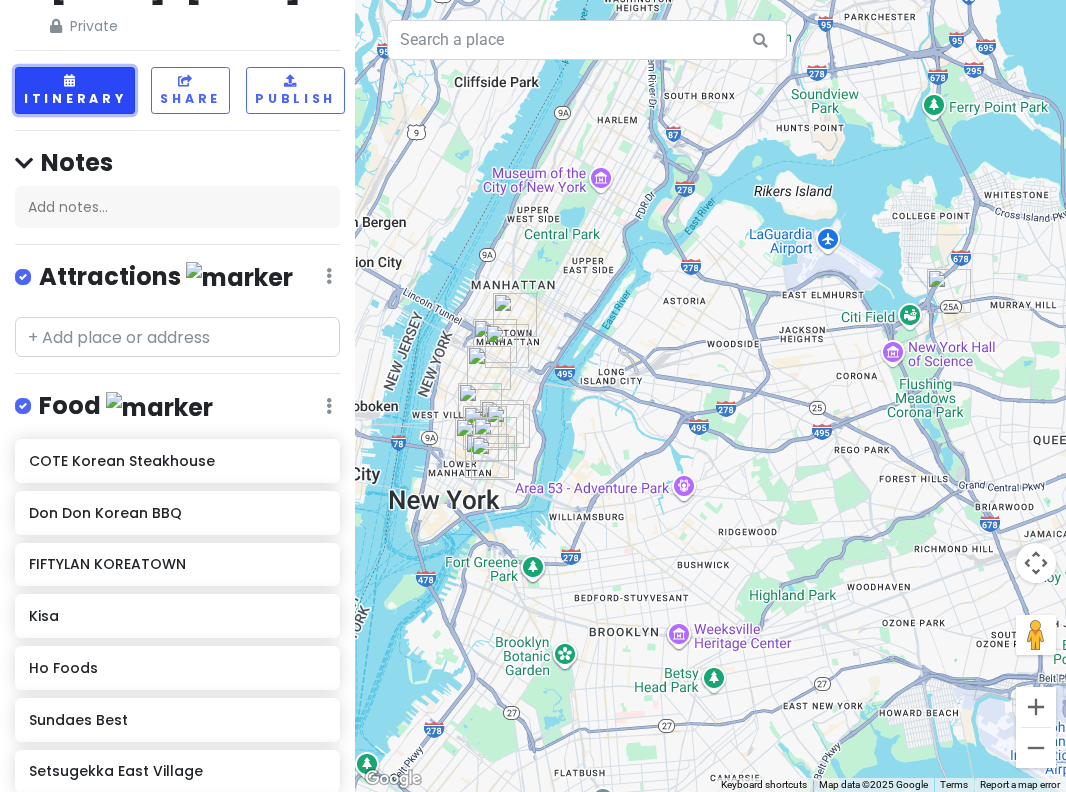 click on "Itinerary" at bounding box center [75, 90] 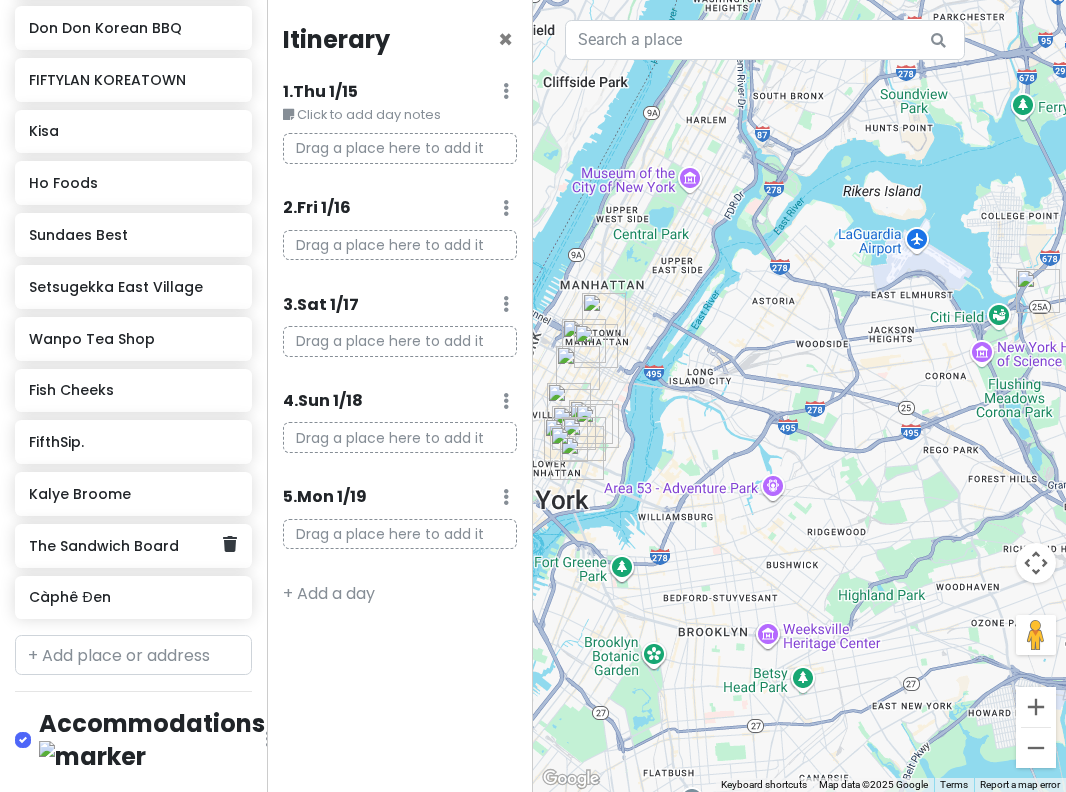 scroll, scrollTop: 700, scrollLeft: 0, axis: vertical 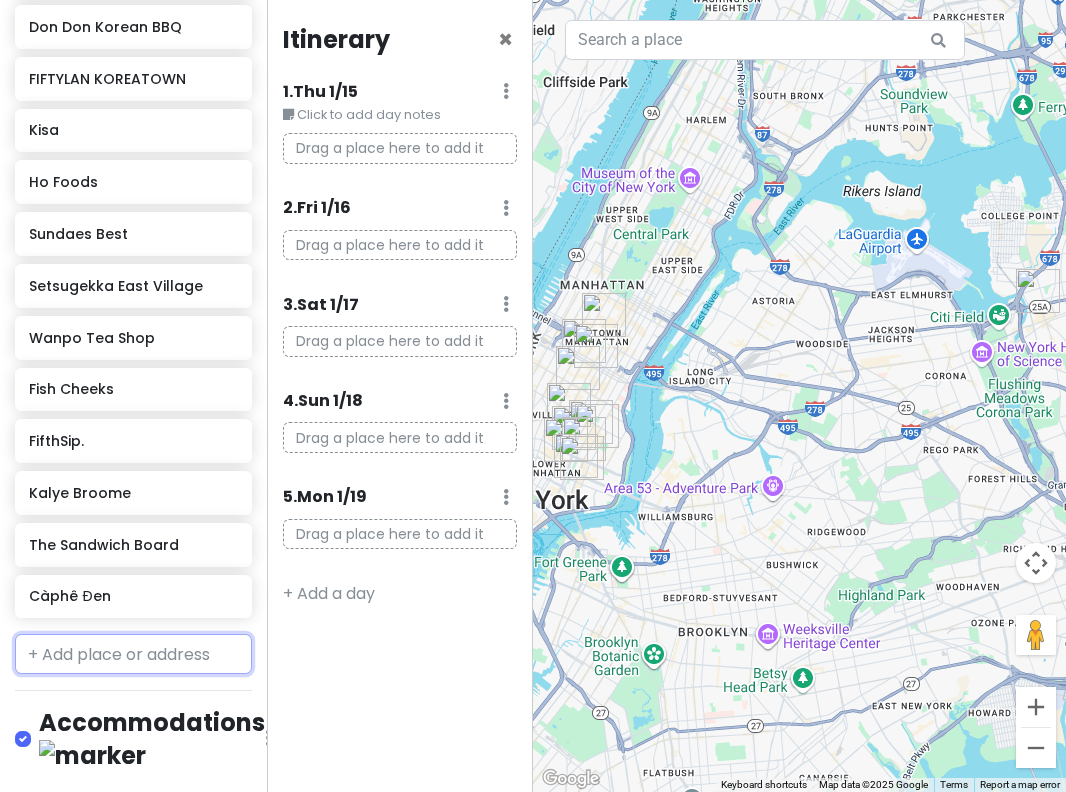 click at bounding box center [133, 654] 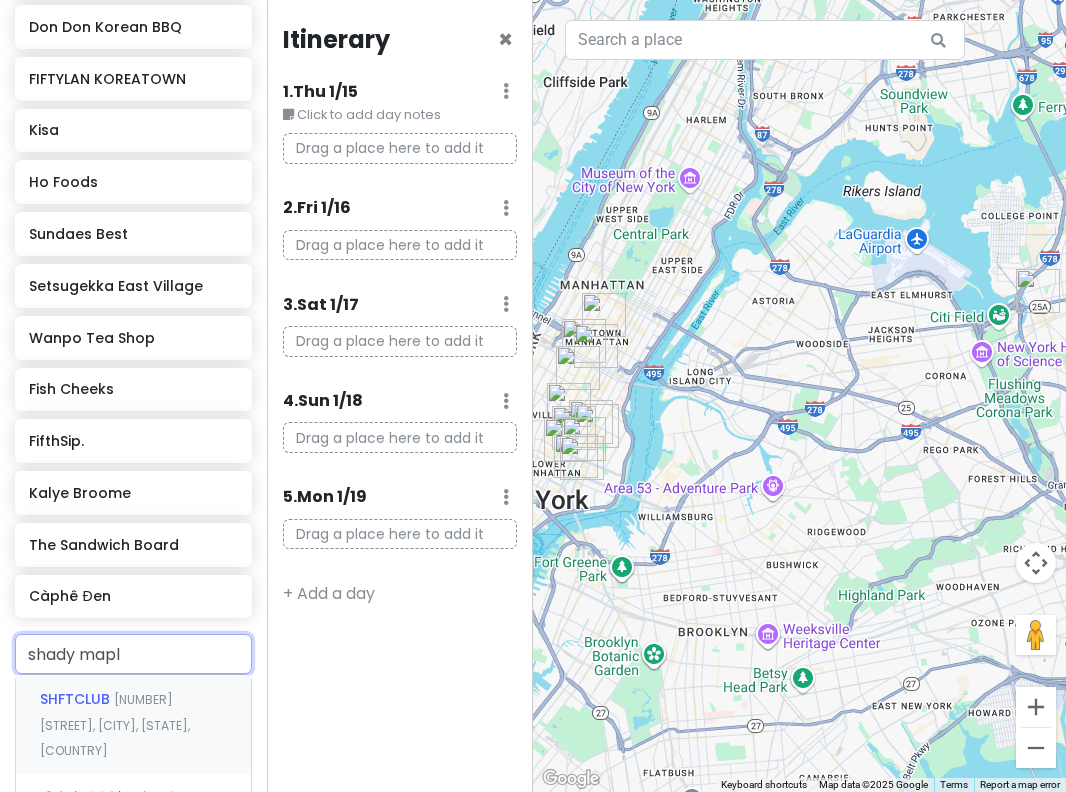 type 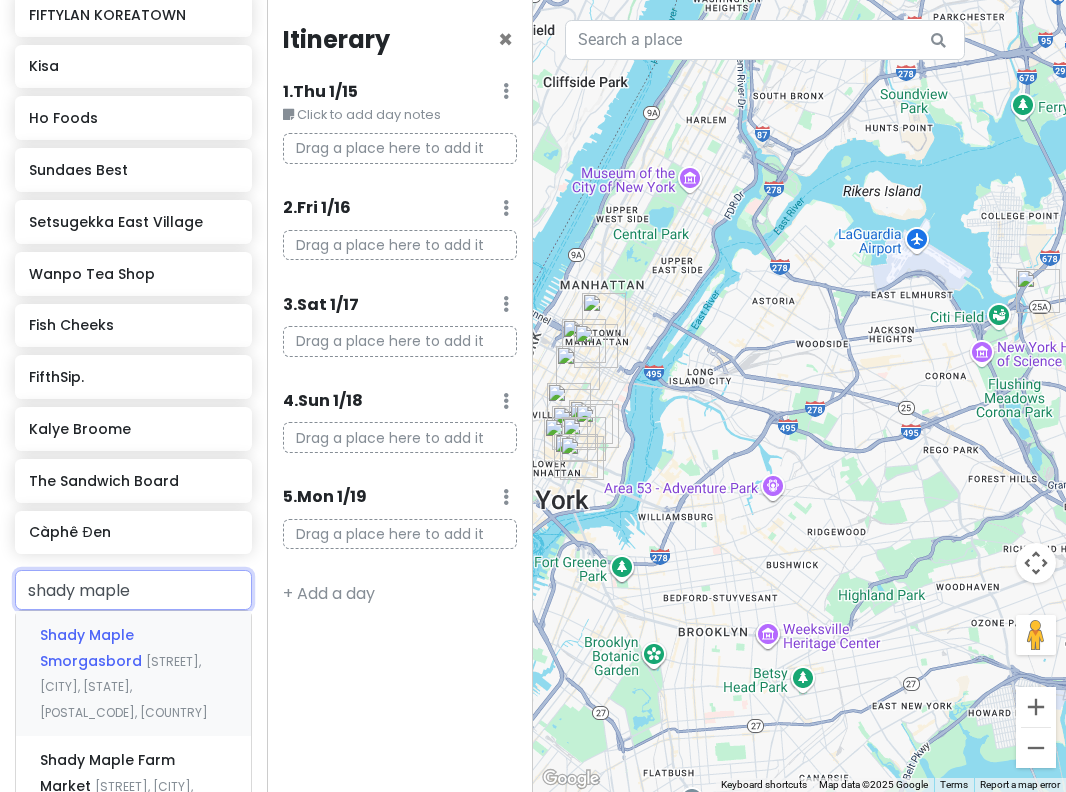 scroll, scrollTop: 800, scrollLeft: 0, axis: vertical 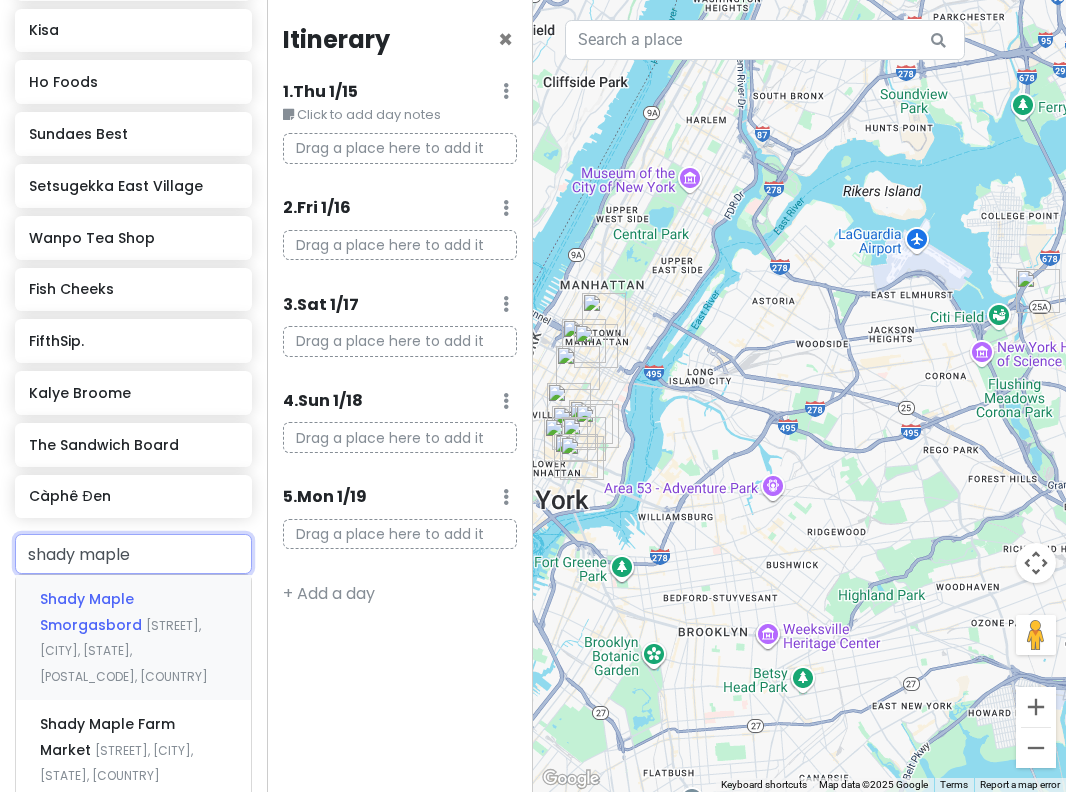 click on "[STREET], [CITY], [STATE], [POSTAL_CODE], [COUNTRY]" at bounding box center (124, 651) 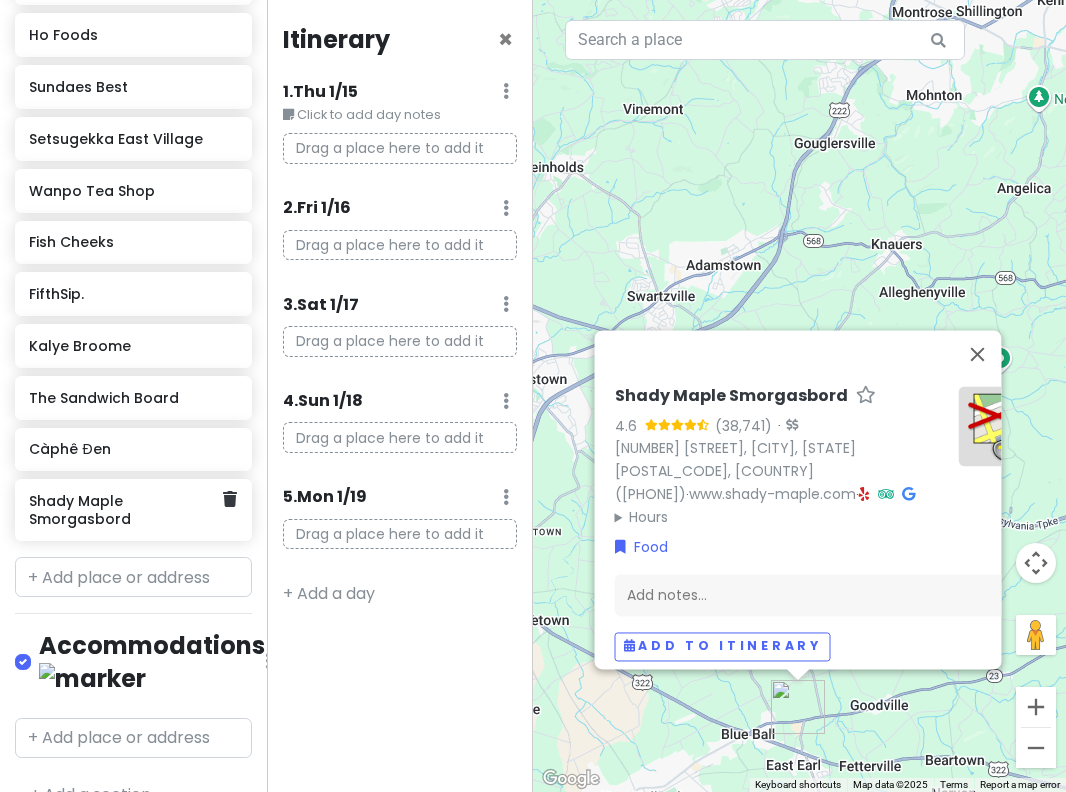 scroll, scrollTop: 865, scrollLeft: 0, axis: vertical 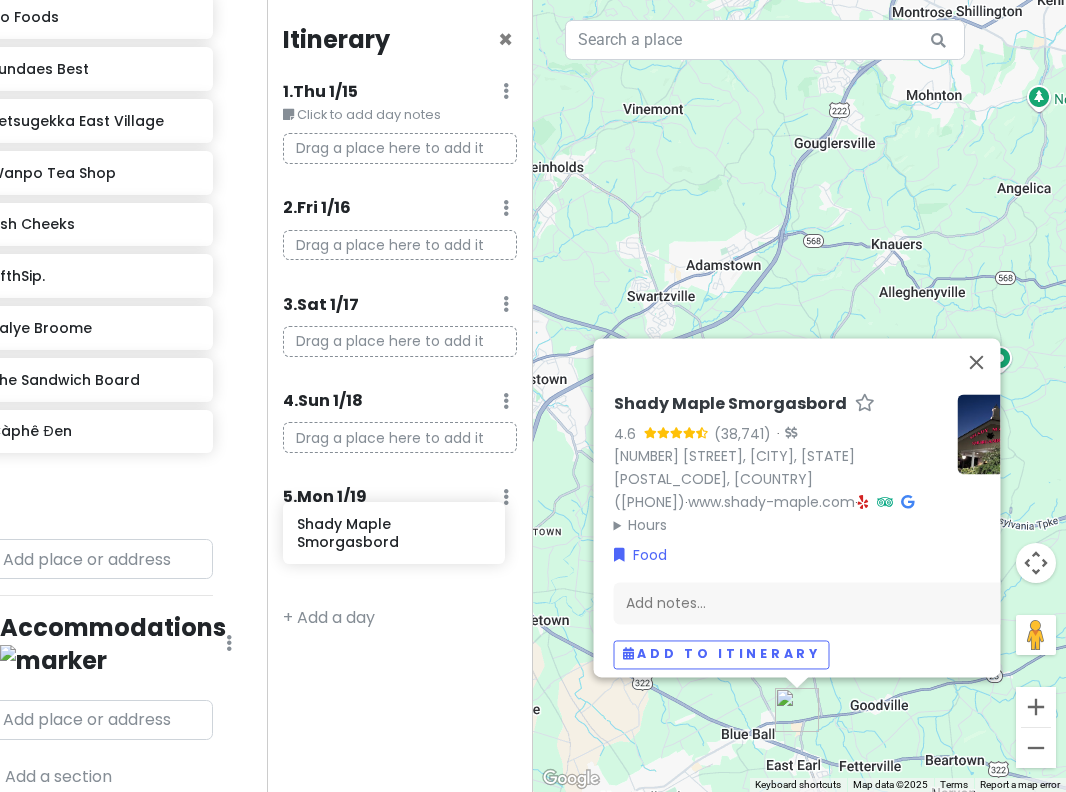 drag, startPoint x: 130, startPoint y: 470, endPoint x: 400, endPoint y: 544, distance: 279.95715 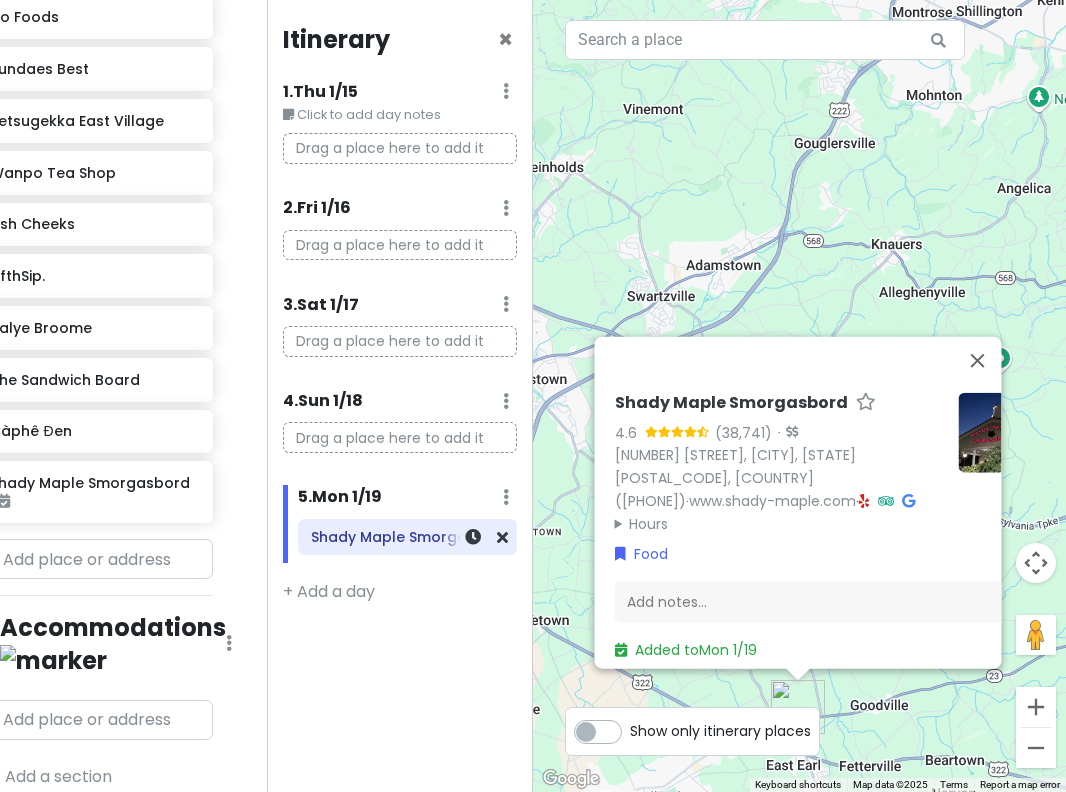scroll, scrollTop: 813, scrollLeft: 39, axis: both 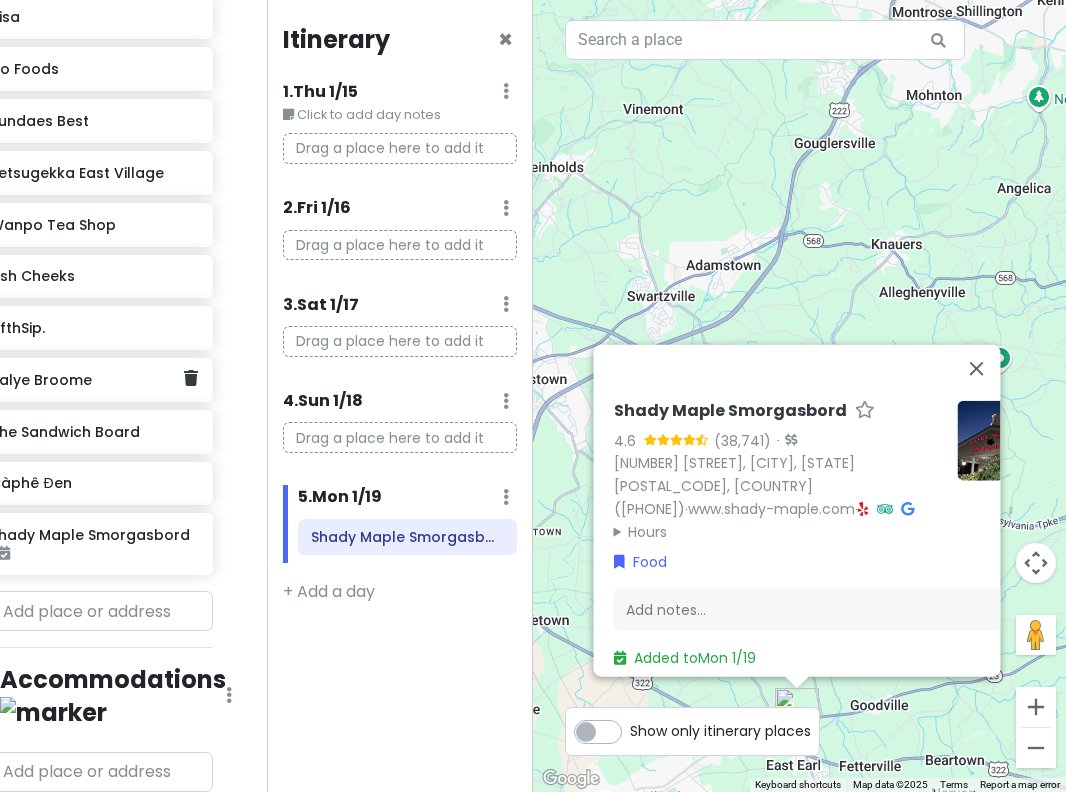 click at bounding box center (87, 380) 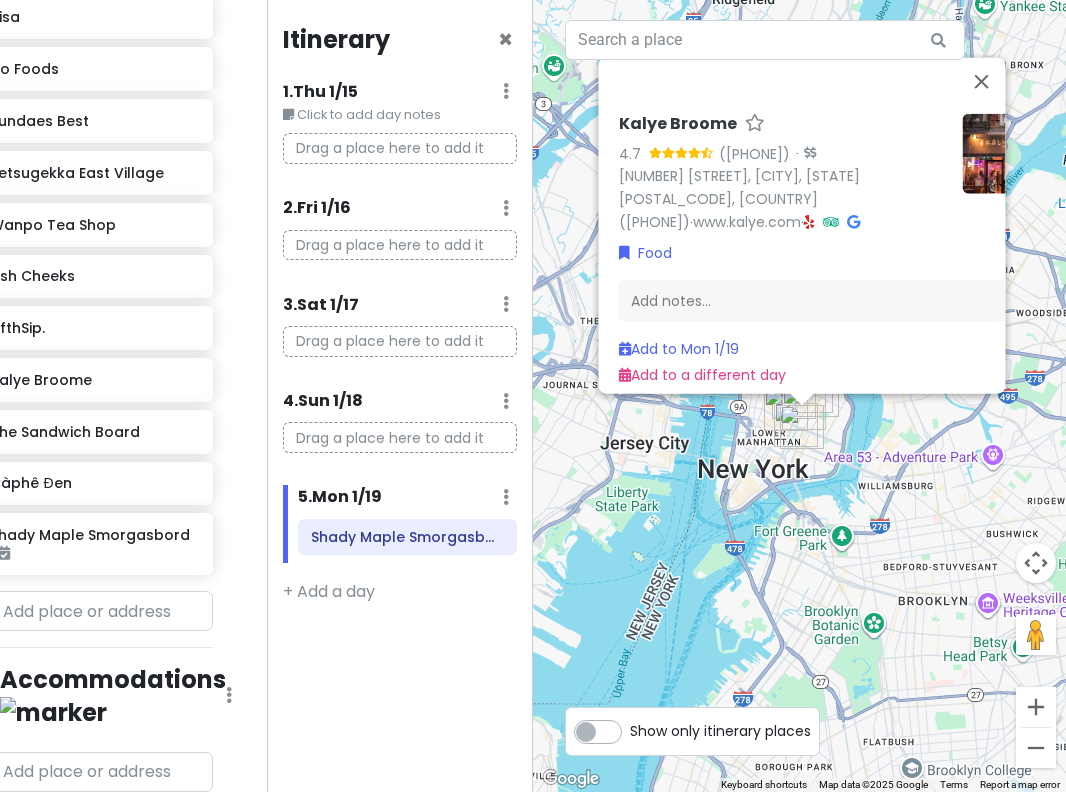 click on "[CITY] [RATING]        ([PHONE])    ·    [NUMBER] [STREET], [CITY], [STATE] [POSTAL_CODE], [COUNTRY] ([PHONE])   ·   [URL]   ·   Food Add notes...  Add to   Mon [DATE]  Add to a different day" at bounding box center [799, 396] 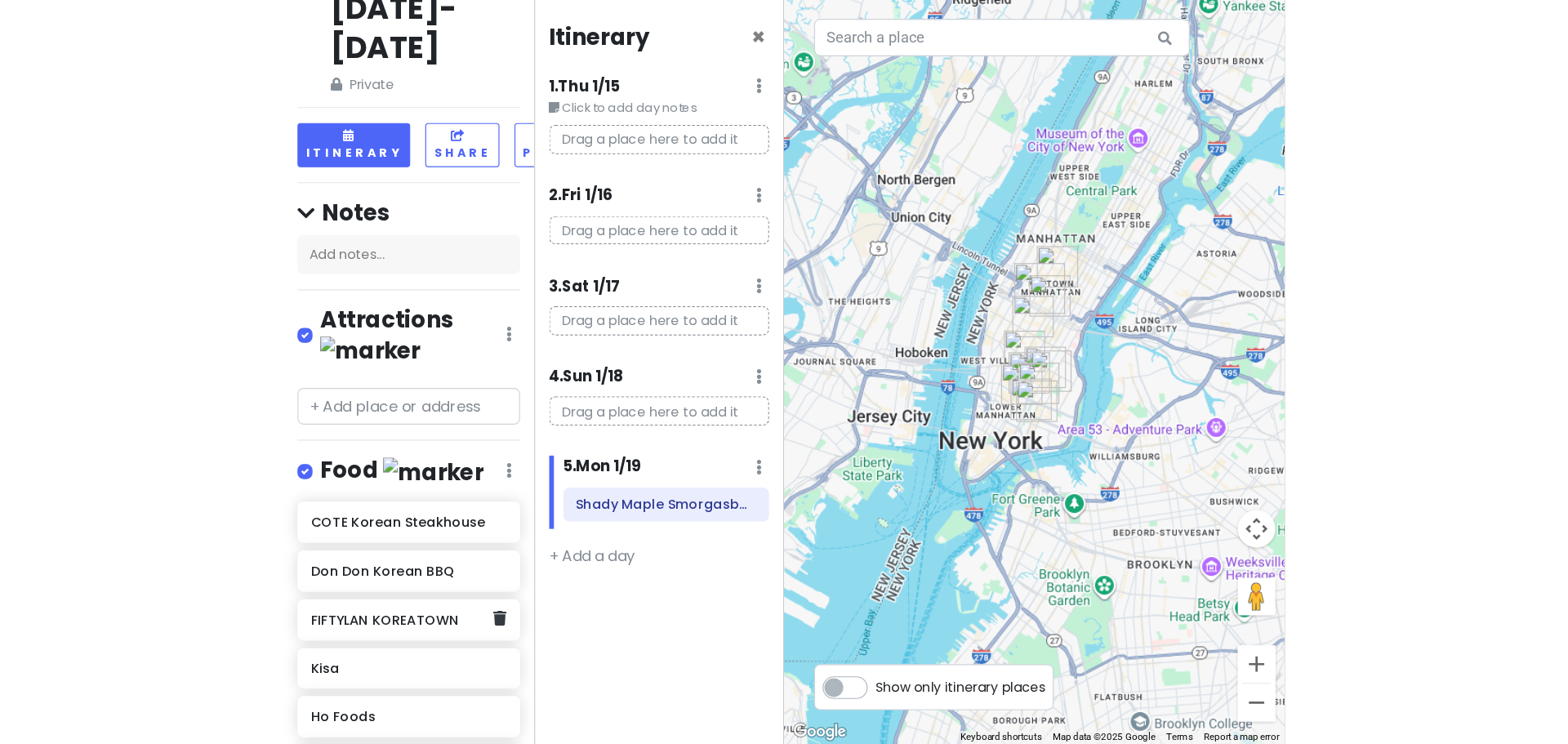 scroll, scrollTop: 92, scrollLeft: 0, axis: vertical 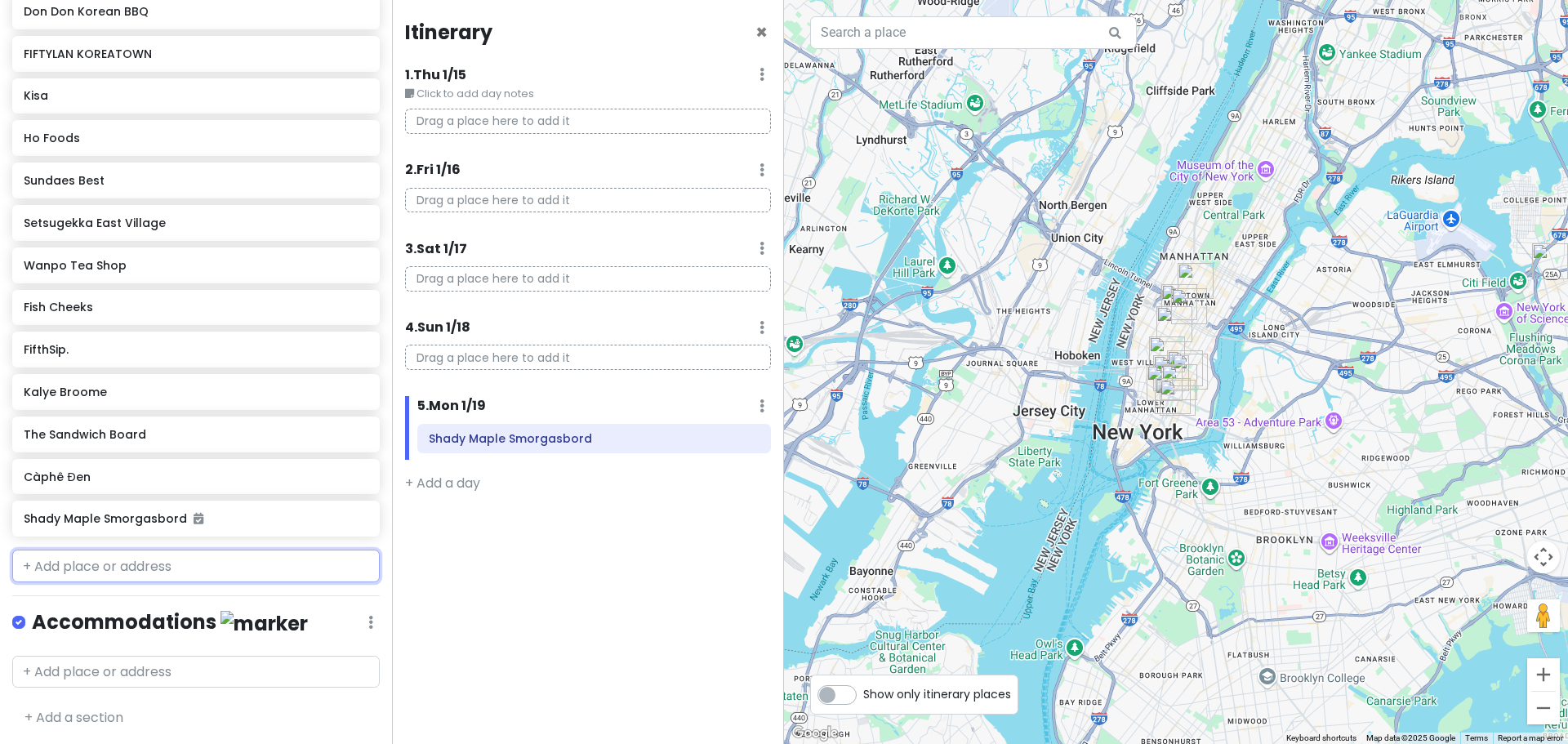 click at bounding box center (196, 566) 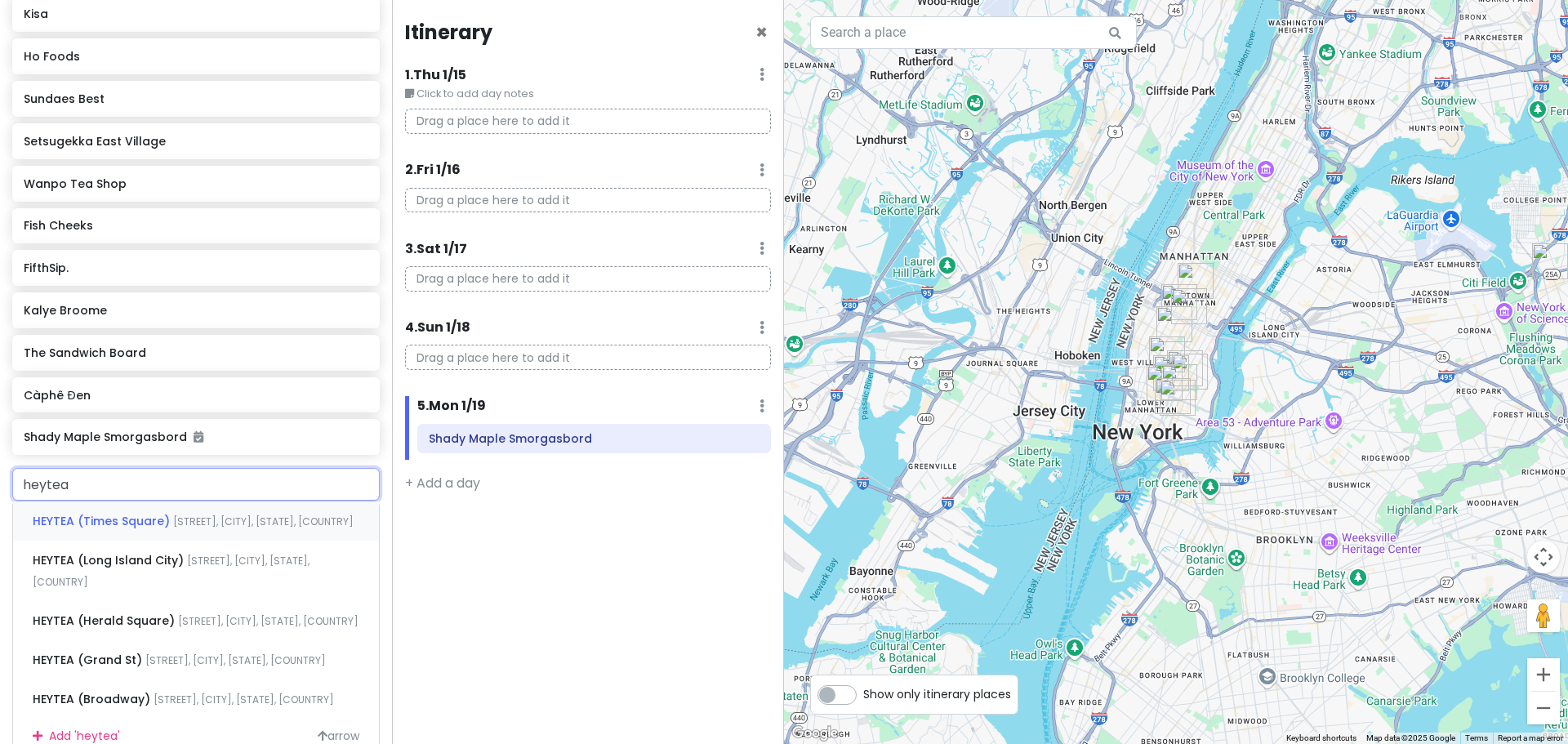 scroll, scrollTop: 637, scrollLeft: 0, axis: vertical 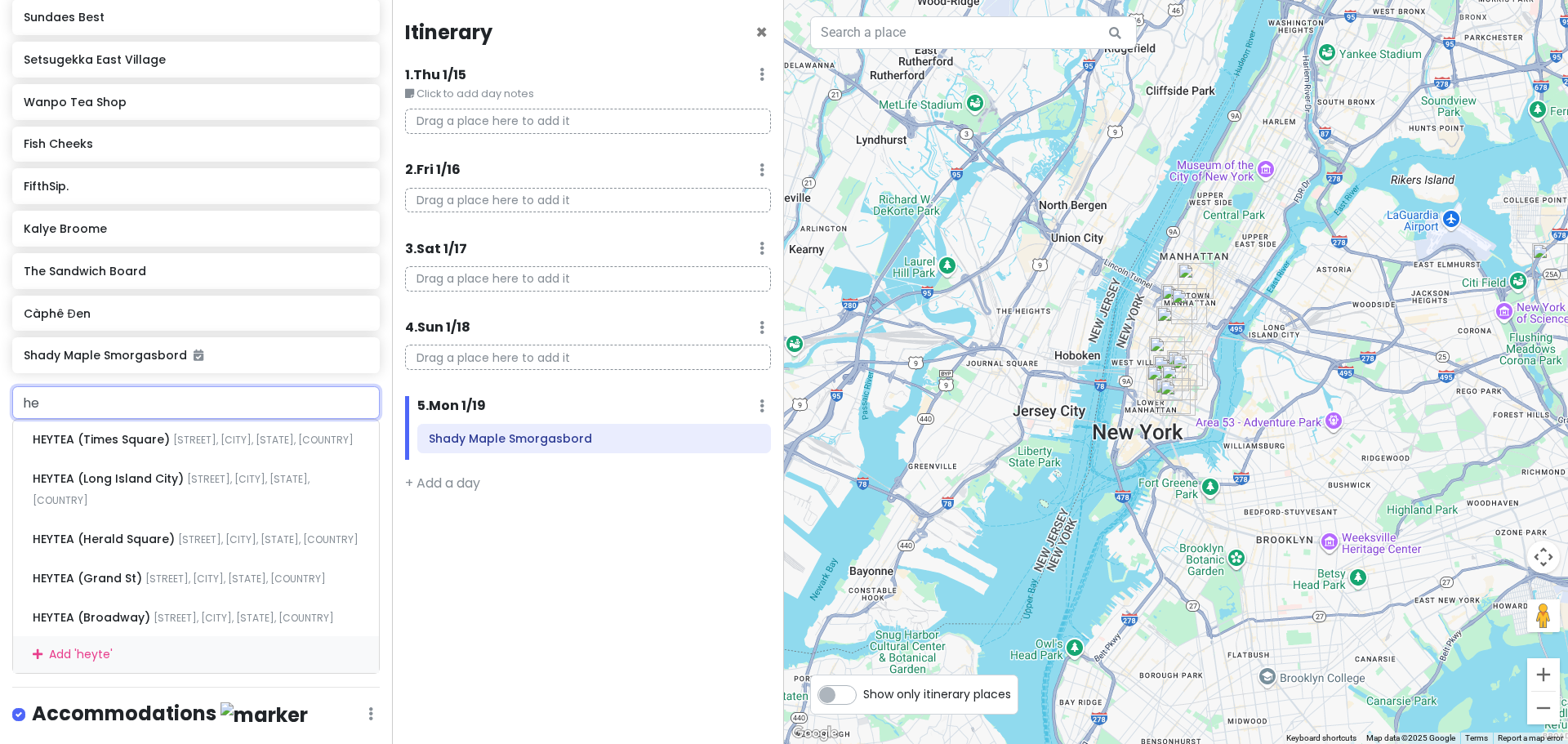 type on "h" 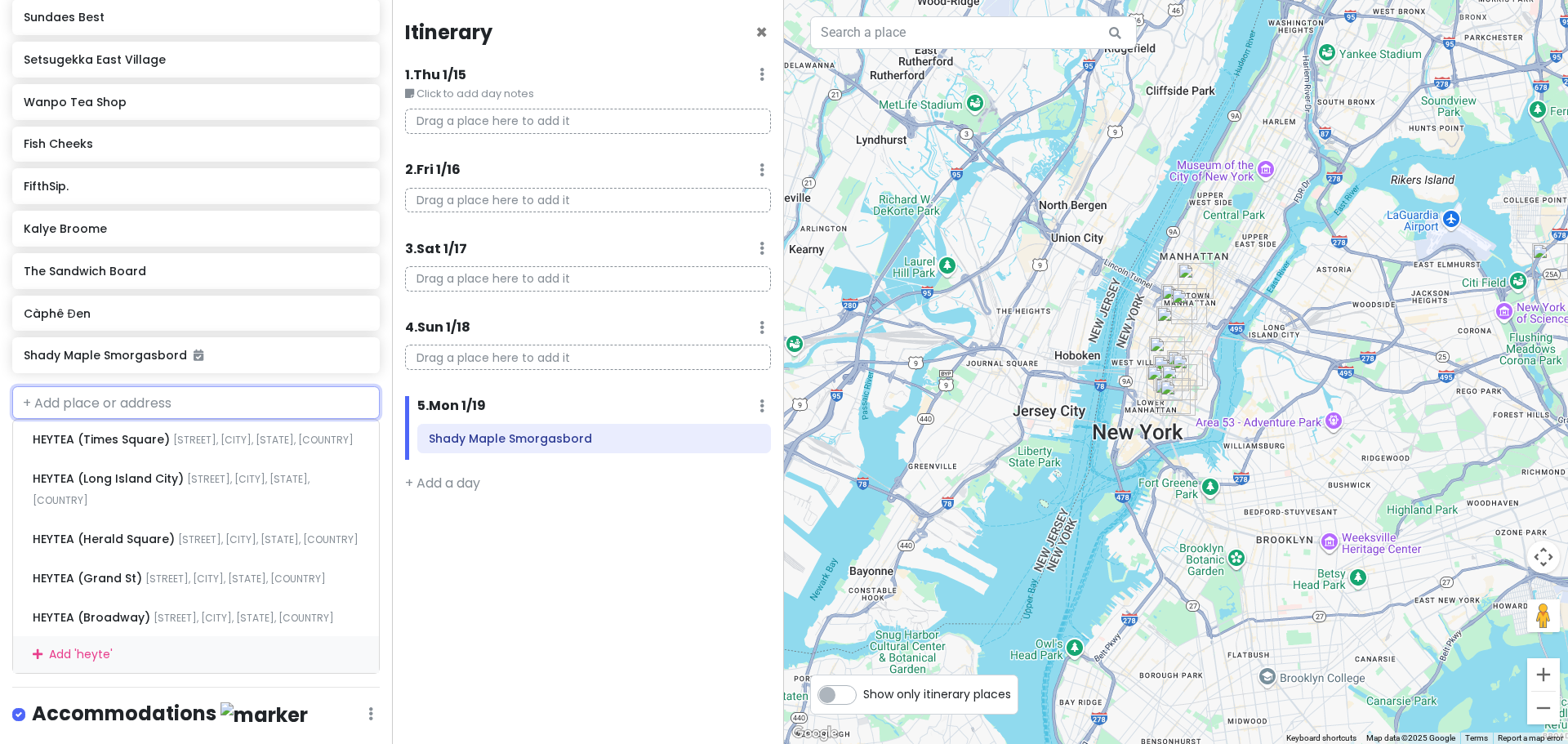 scroll, scrollTop: 474, scrollLeft: 0, axis: vertical 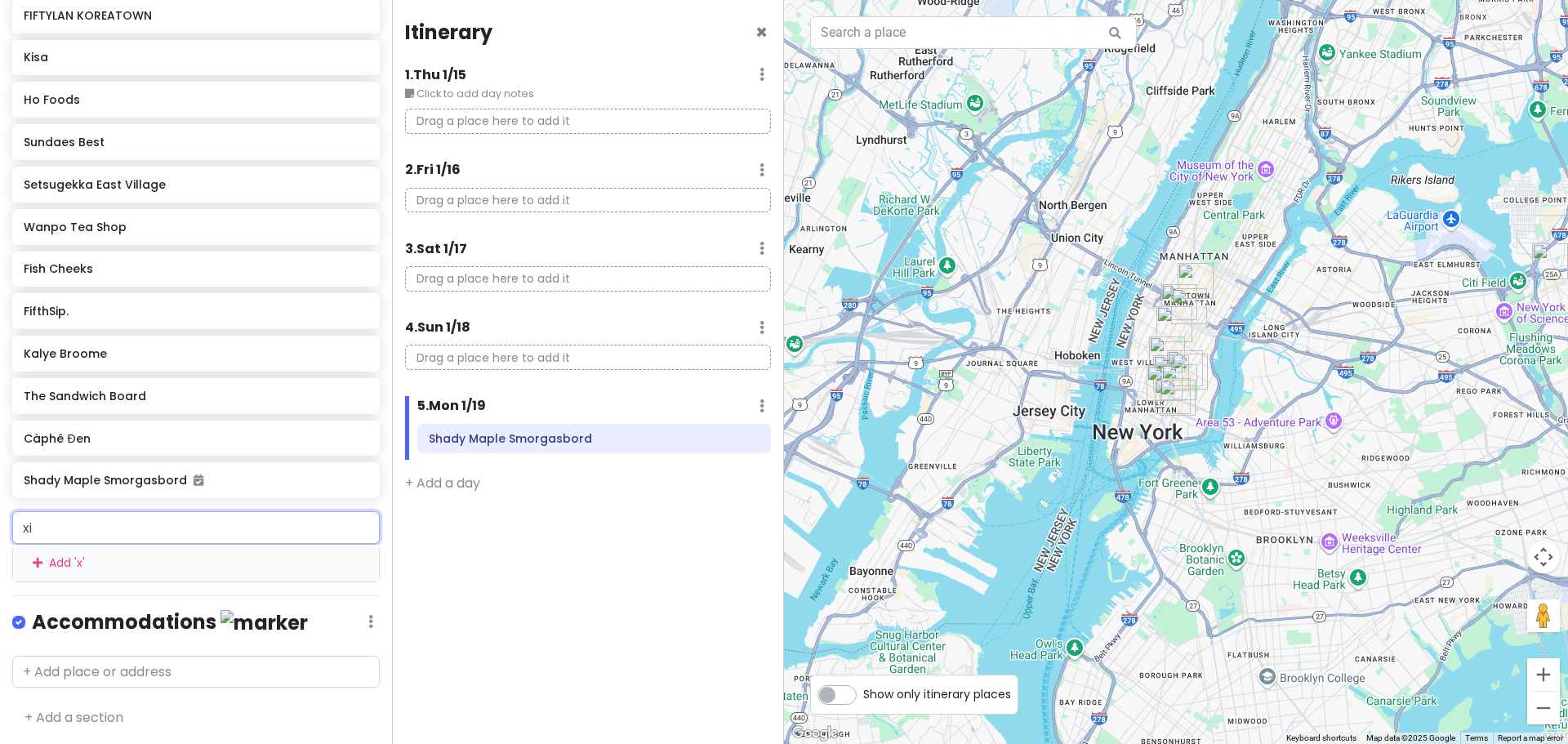 type on "xie" 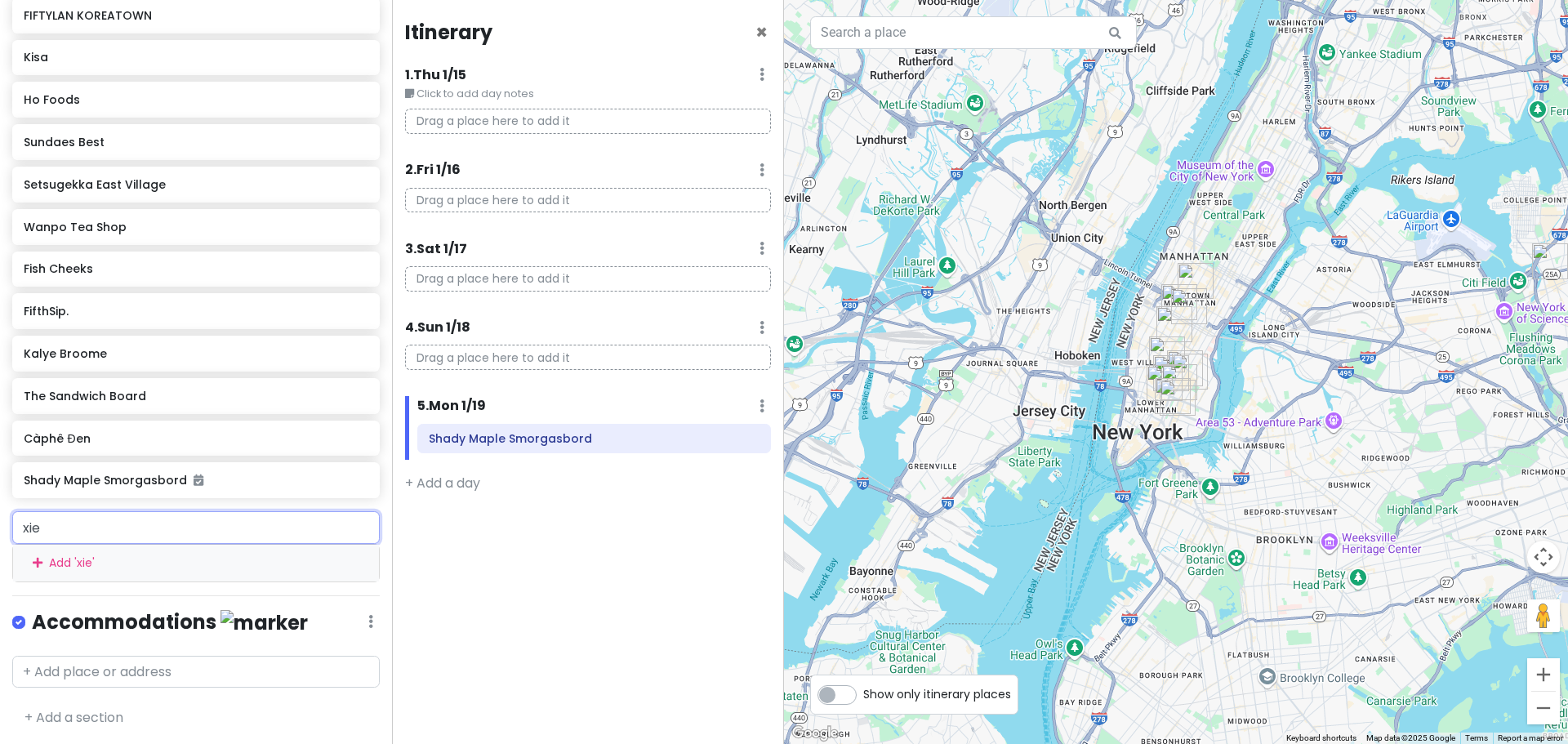 scroll, scrollTop: 637, scrollLeft: 0, axis: vertical 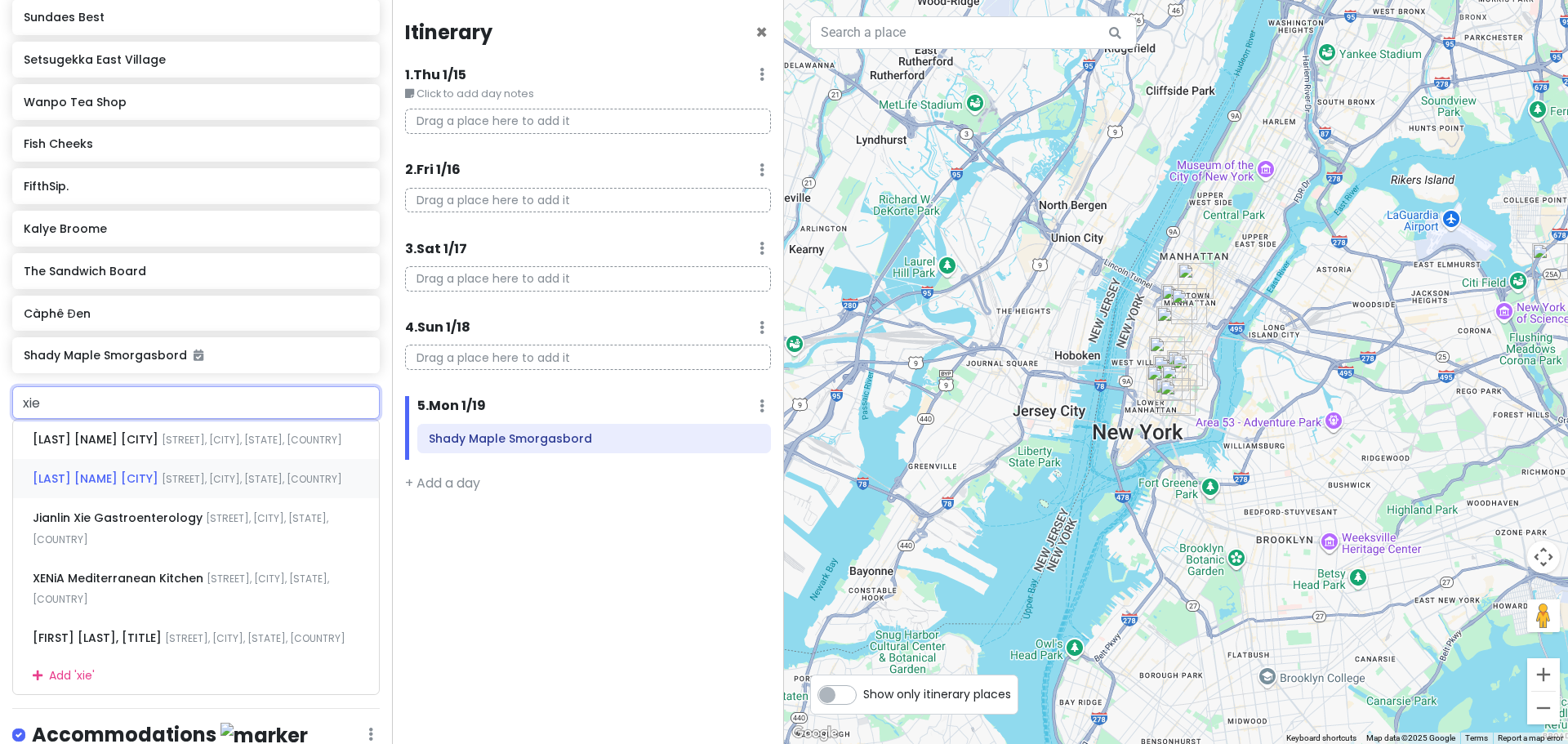 click on "[LAST] [NAME] [CITY]   [STREET], [CITY], [STATE], [COUNTRY]" at bounding box center (196, 479) 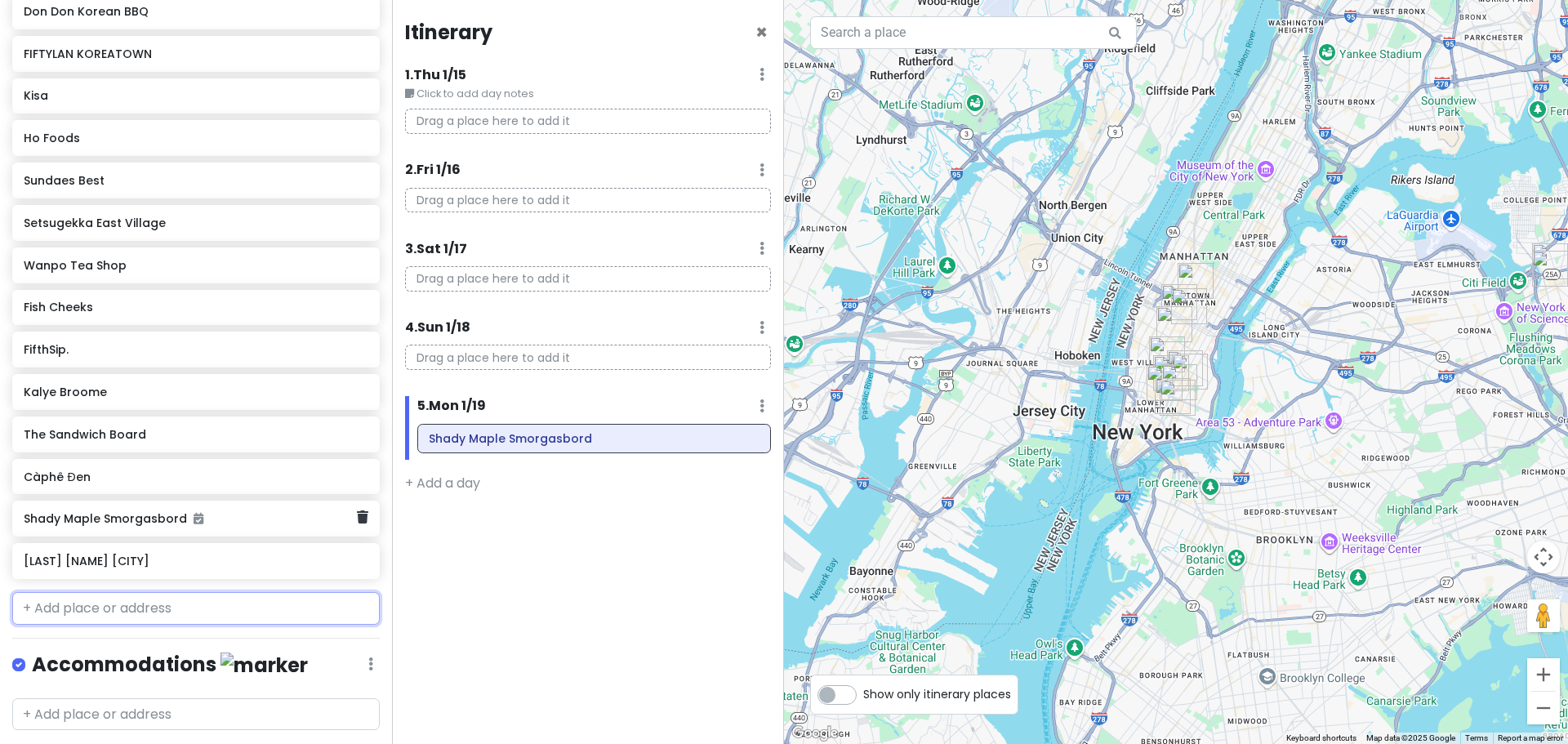 scroll, scrollTop: 516, scrollLeft: 0, axis: vertical 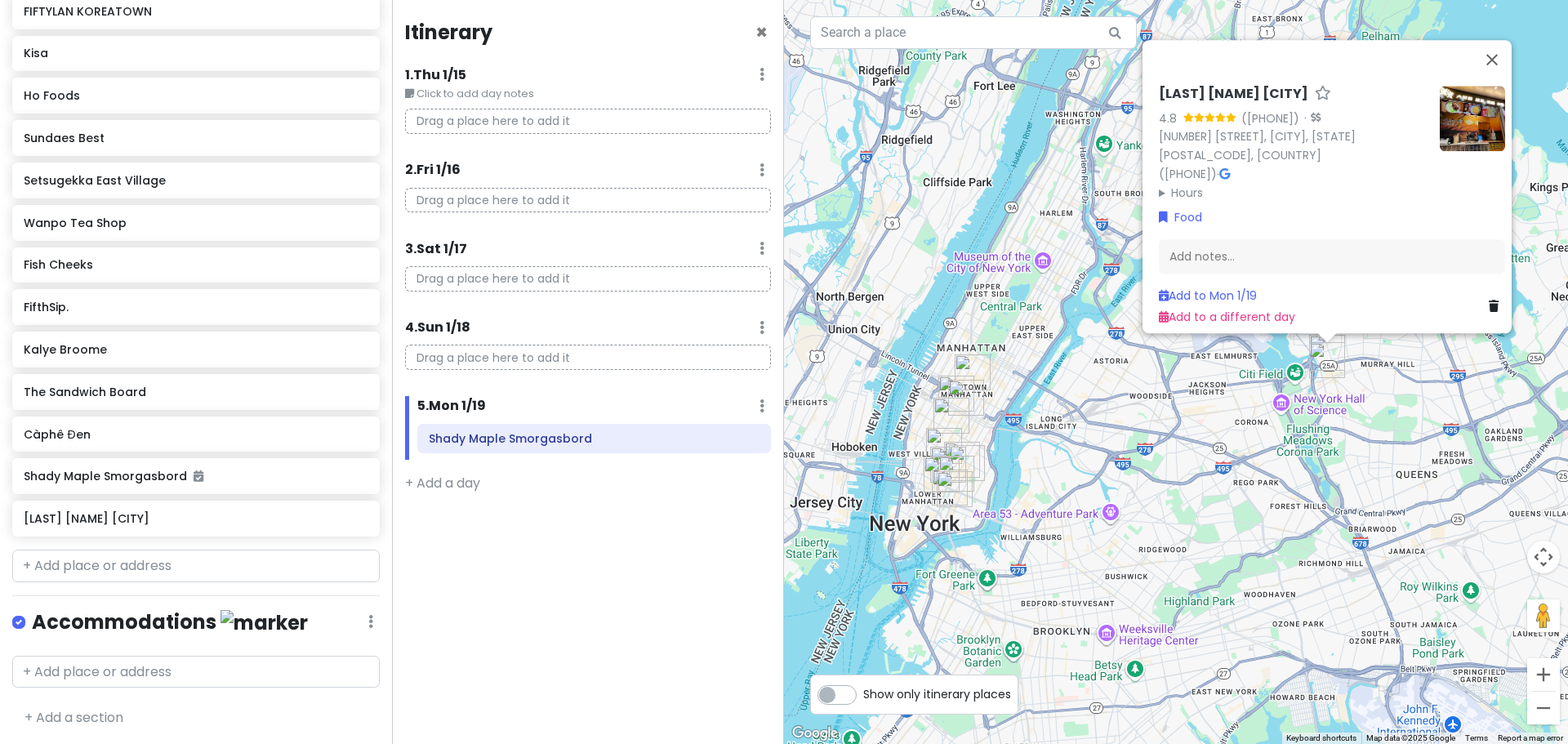 click at bounding box center (1472, 118) 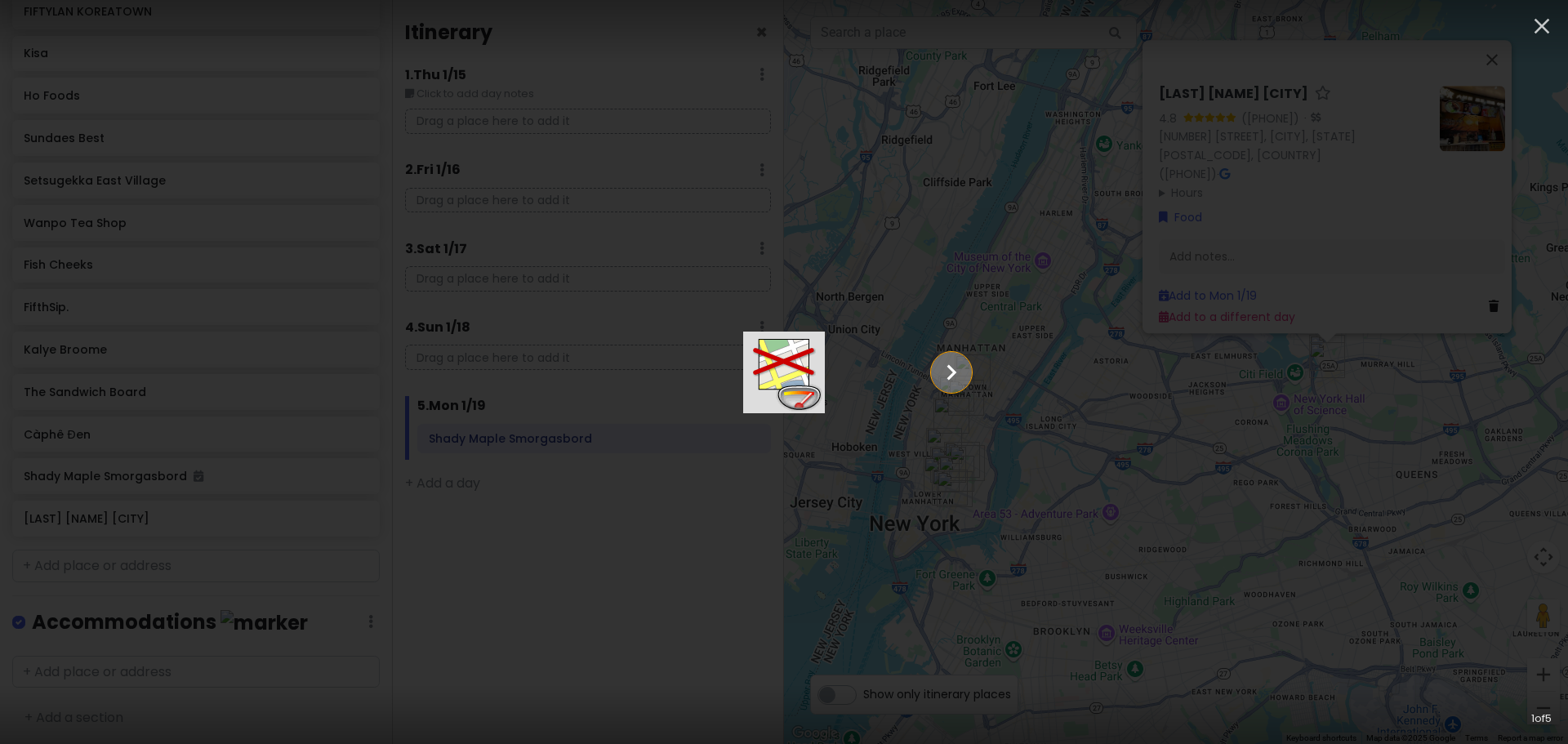 click 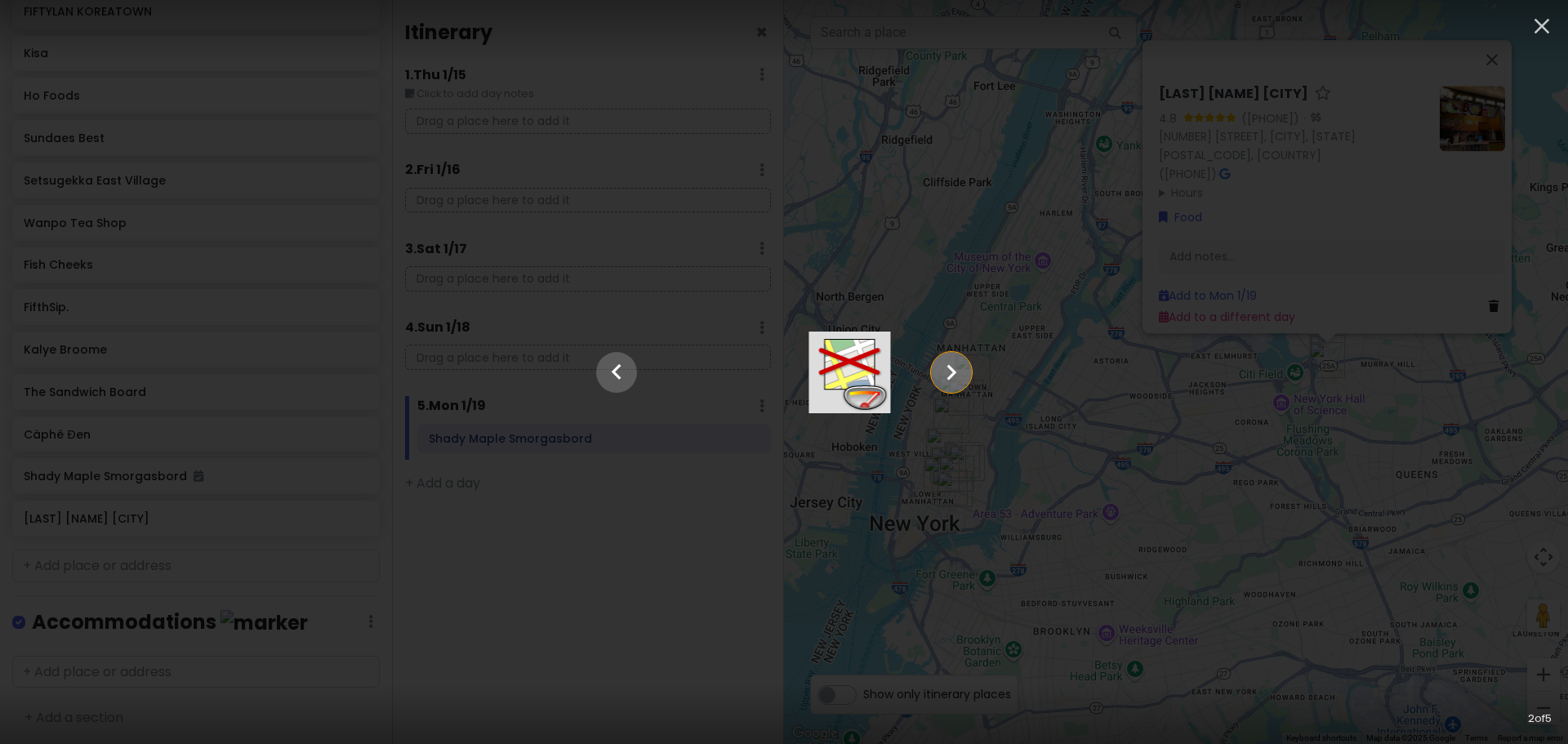 click 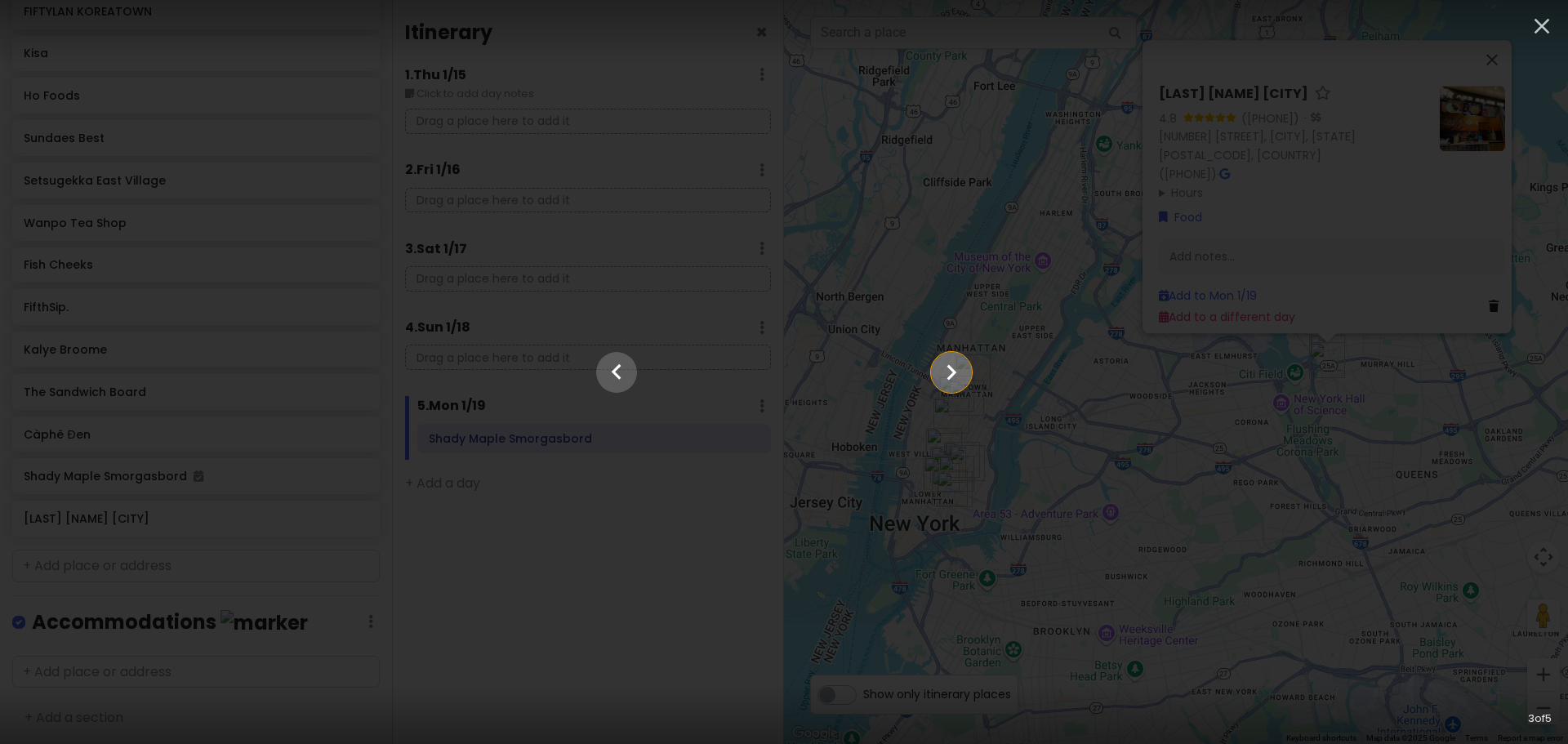 click 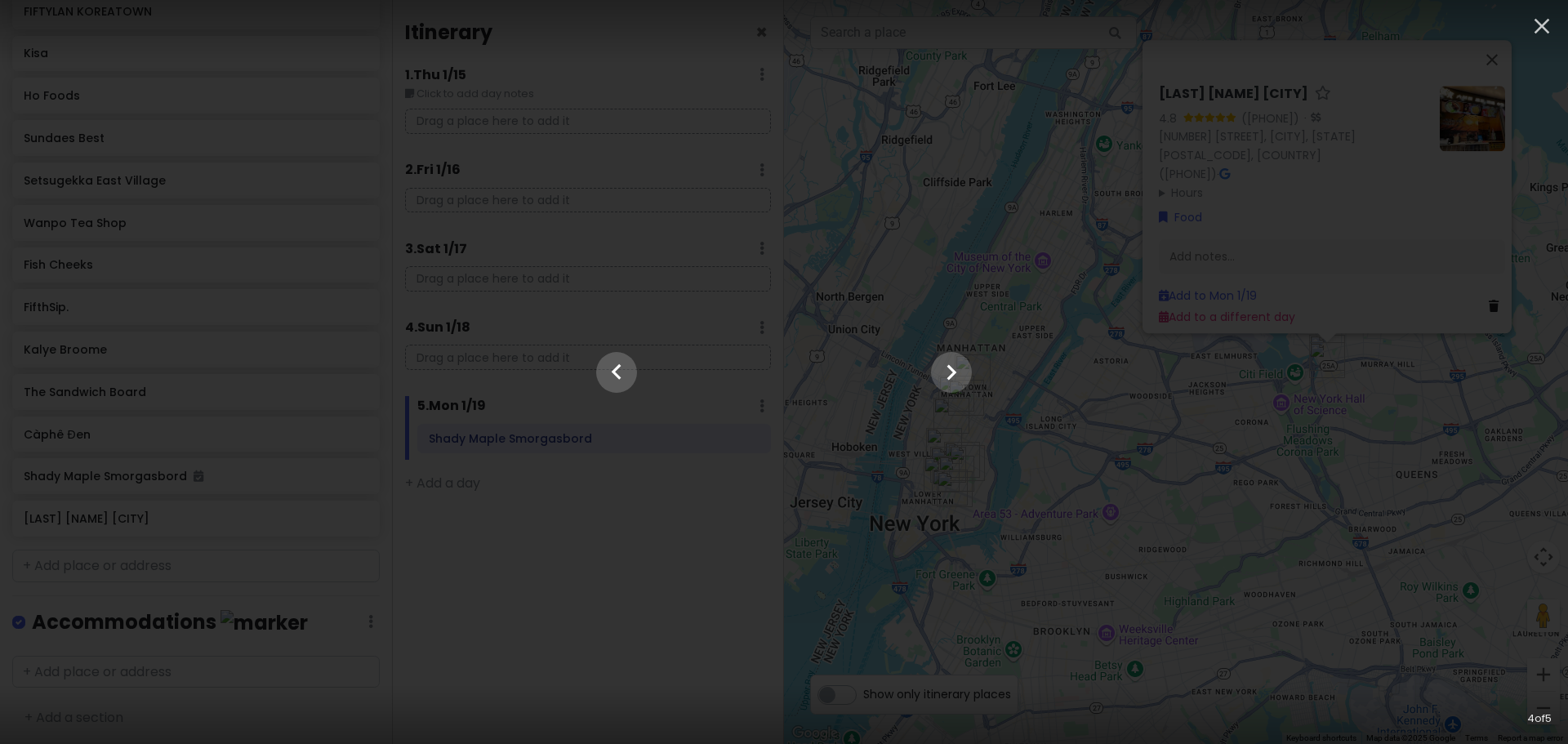 click at bounding box center (-2694, 372) 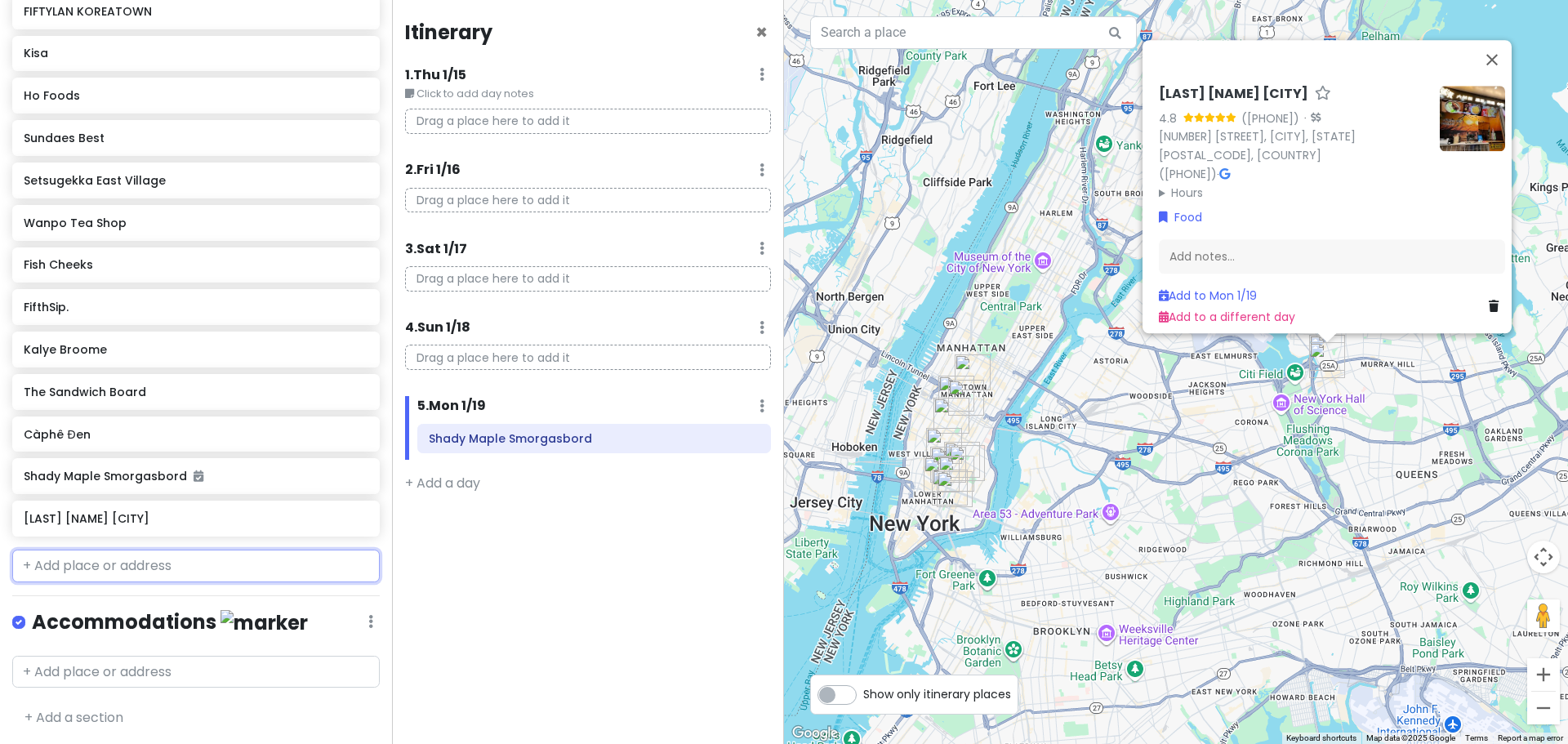 click at bounding box center [196, 566] 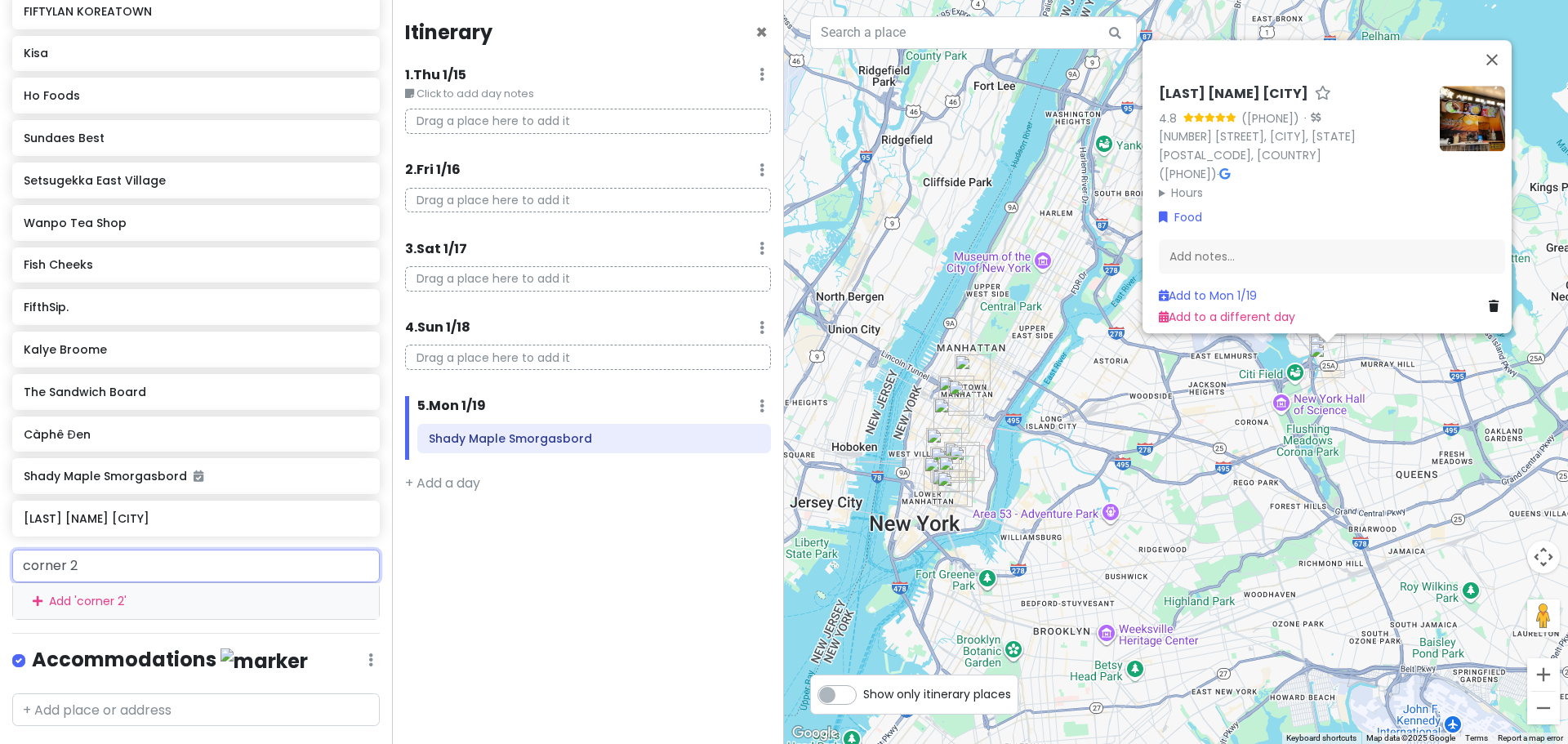 type 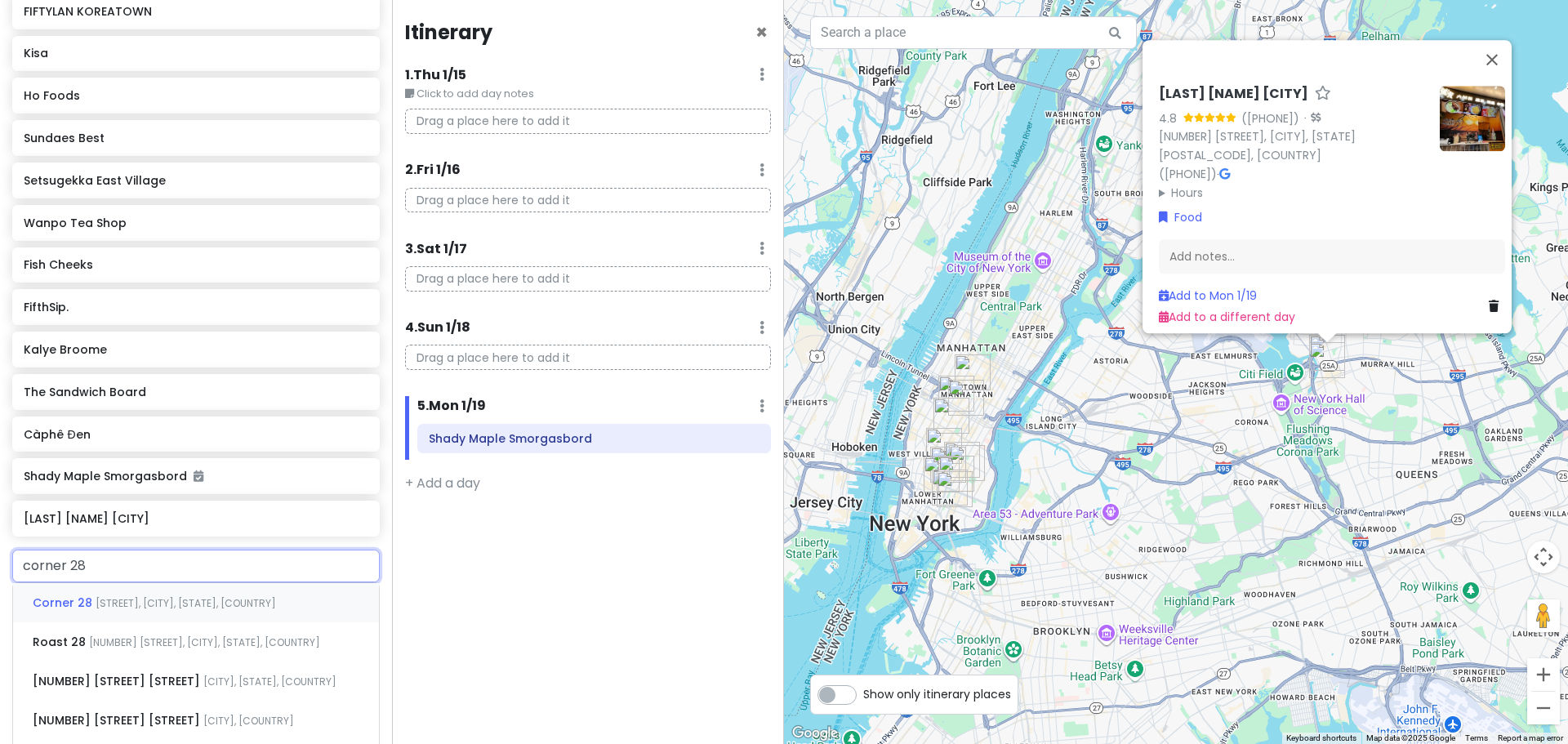 click on "Corner 28" at bounding box center [64, 603] 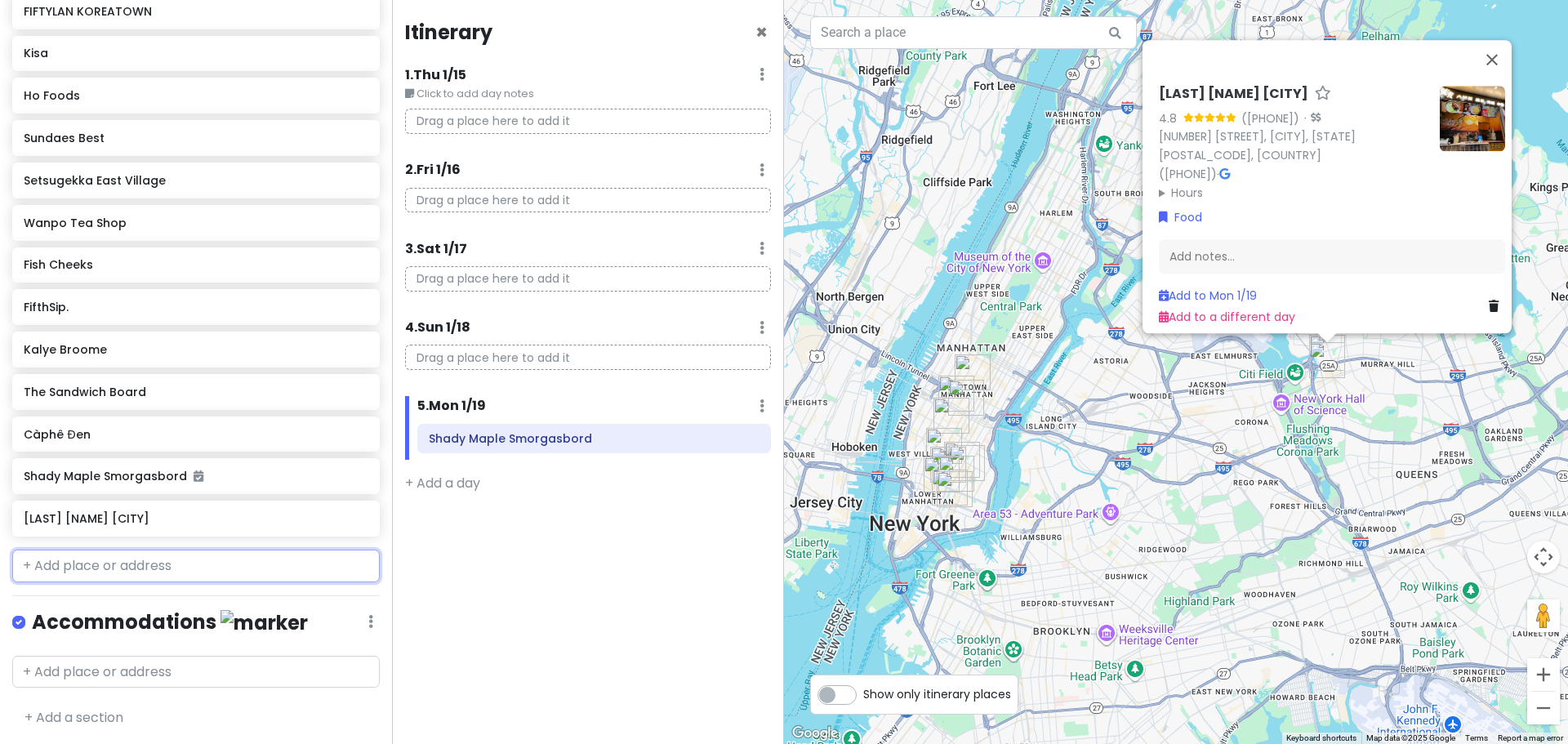 scroll, scrollTop: 558, scrollLeft: 0, axis: vertical 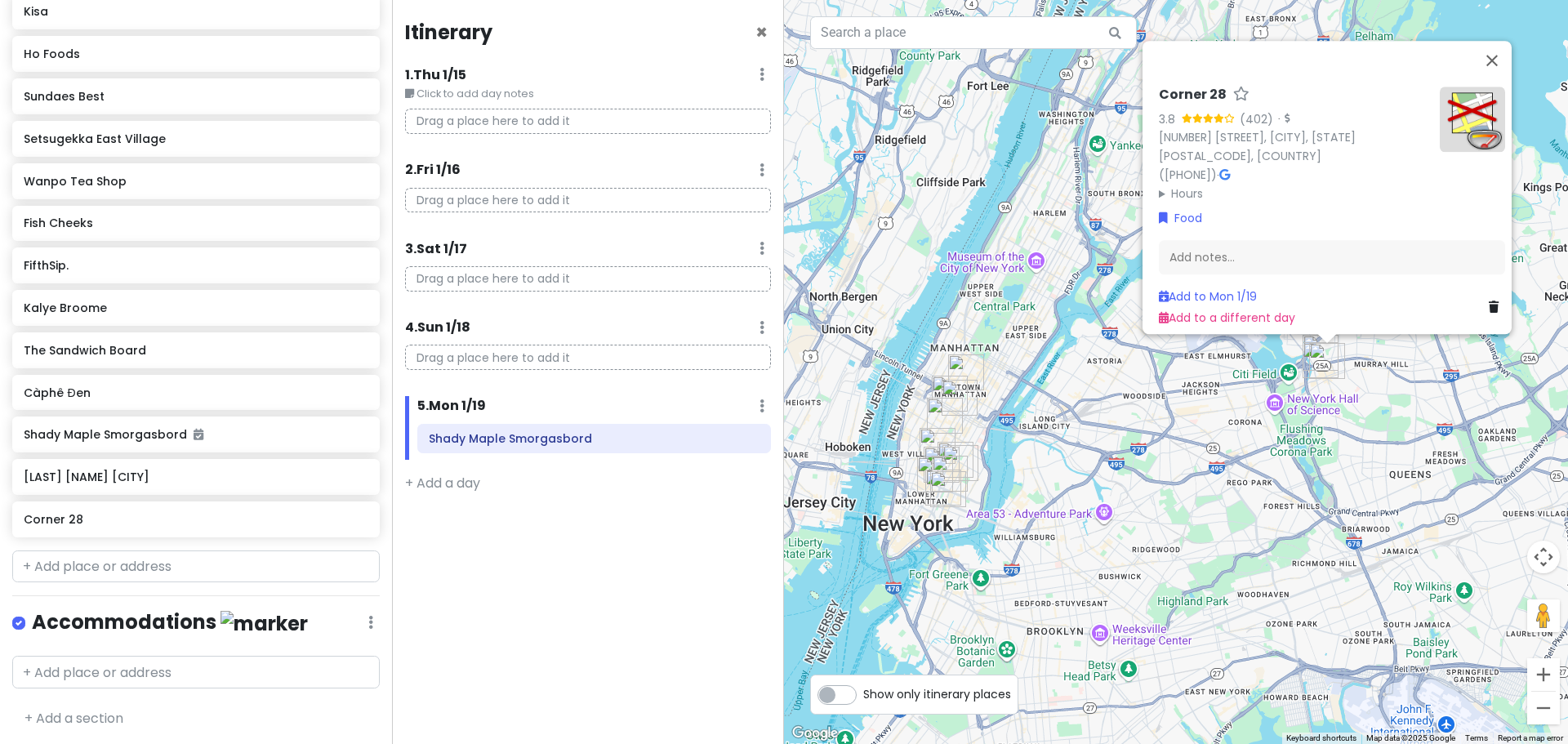 click at bounding box center [1472, 119] 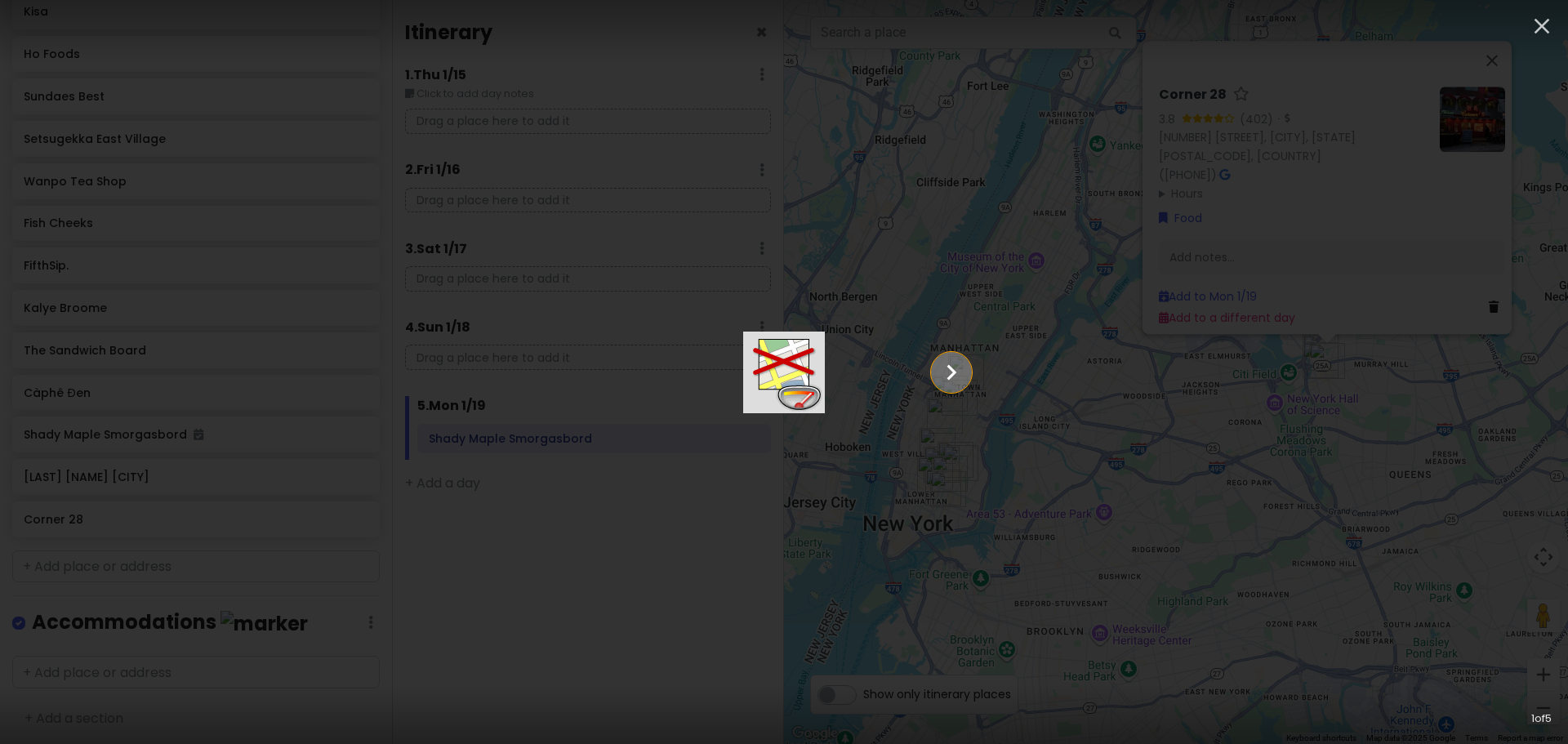 click 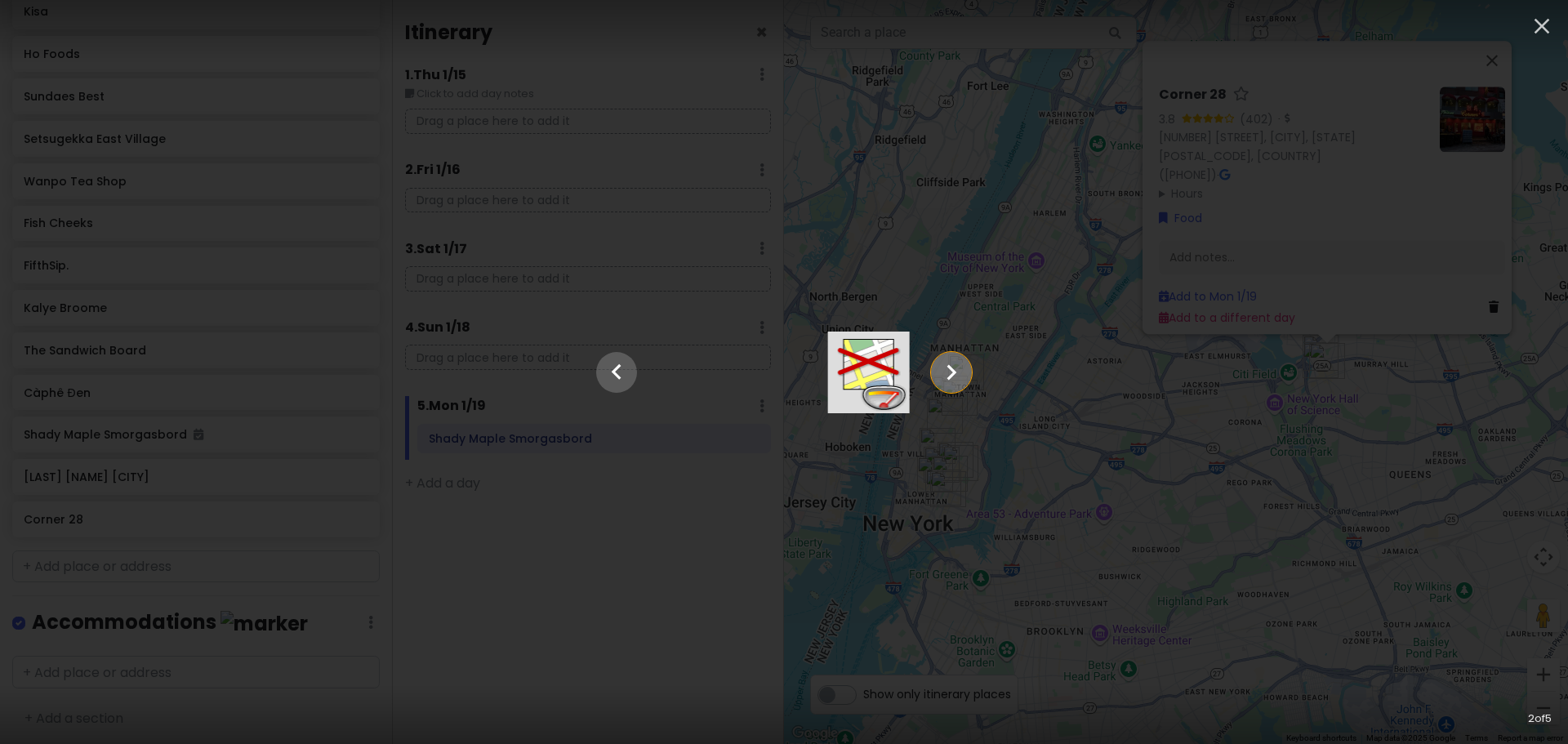 click 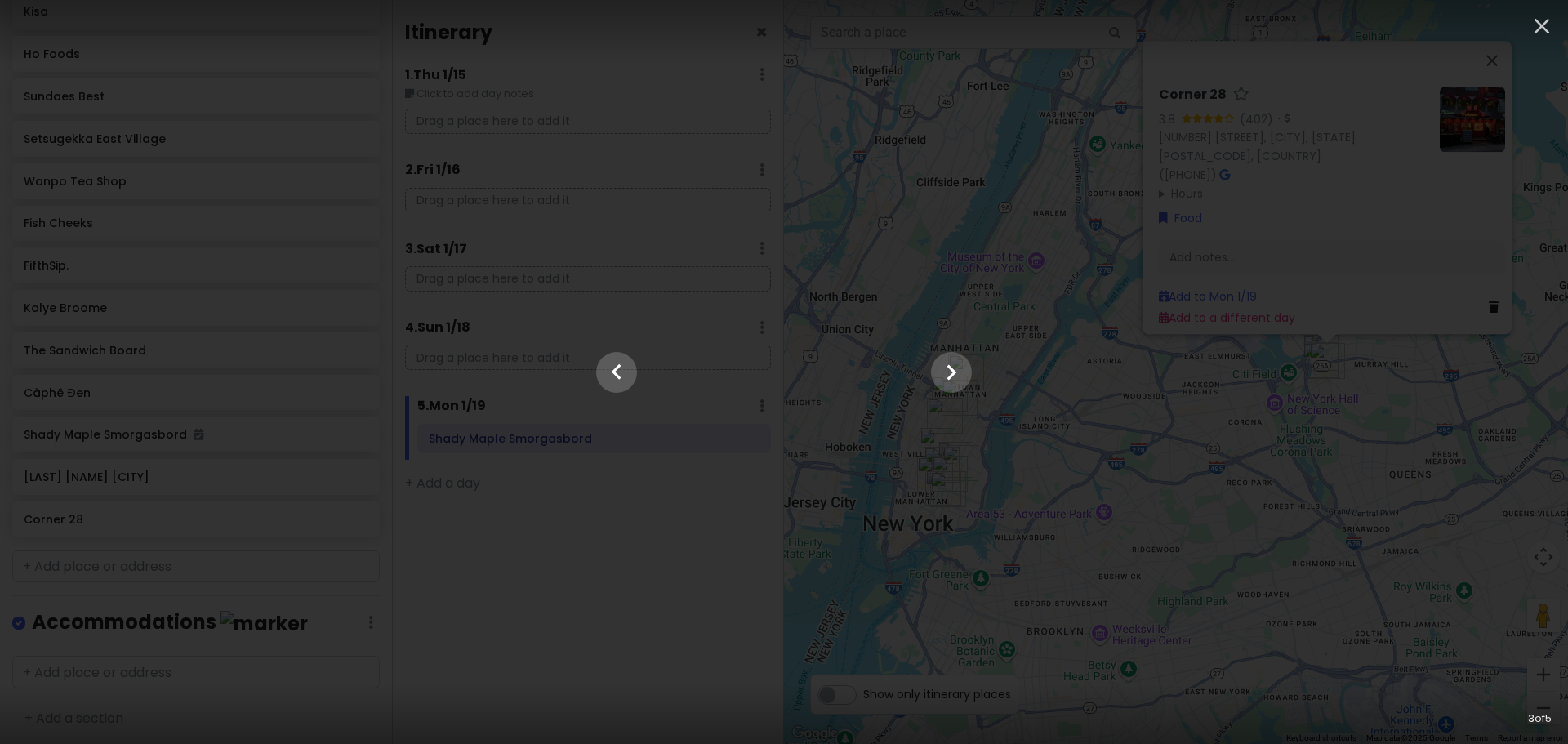 click at bounding box center [-1521, 372] 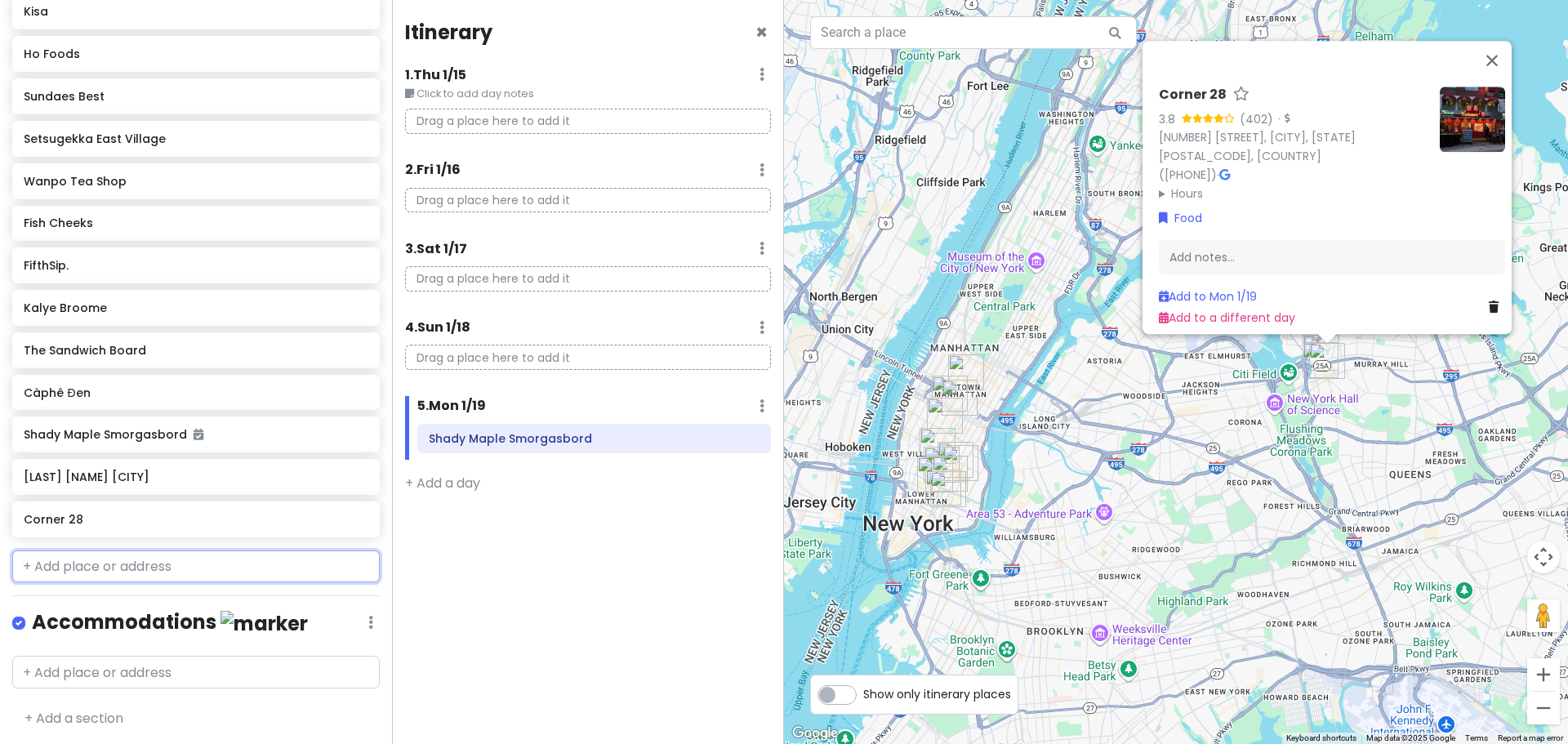 click at bounding box center (196, 567) 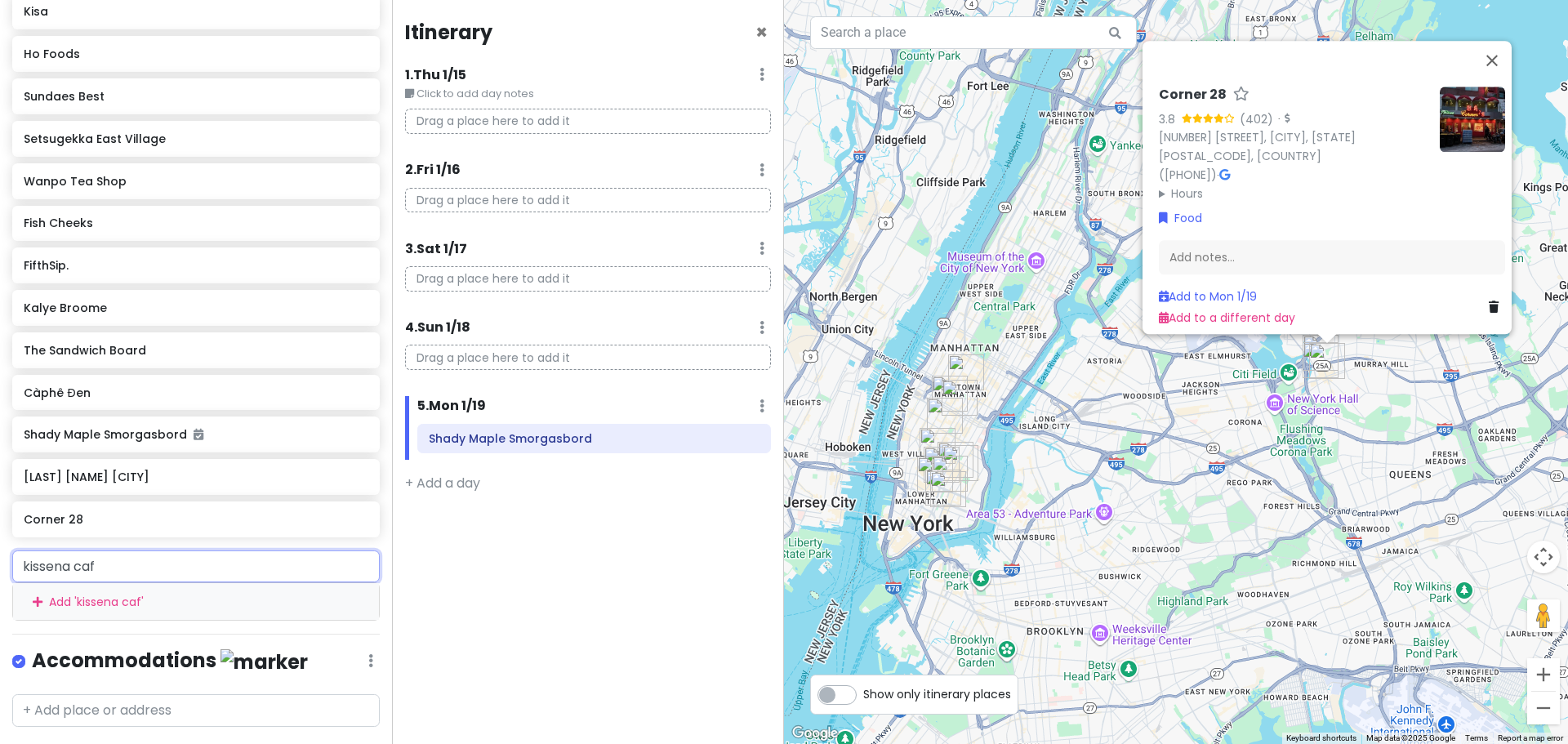 type on "kissena cafe" 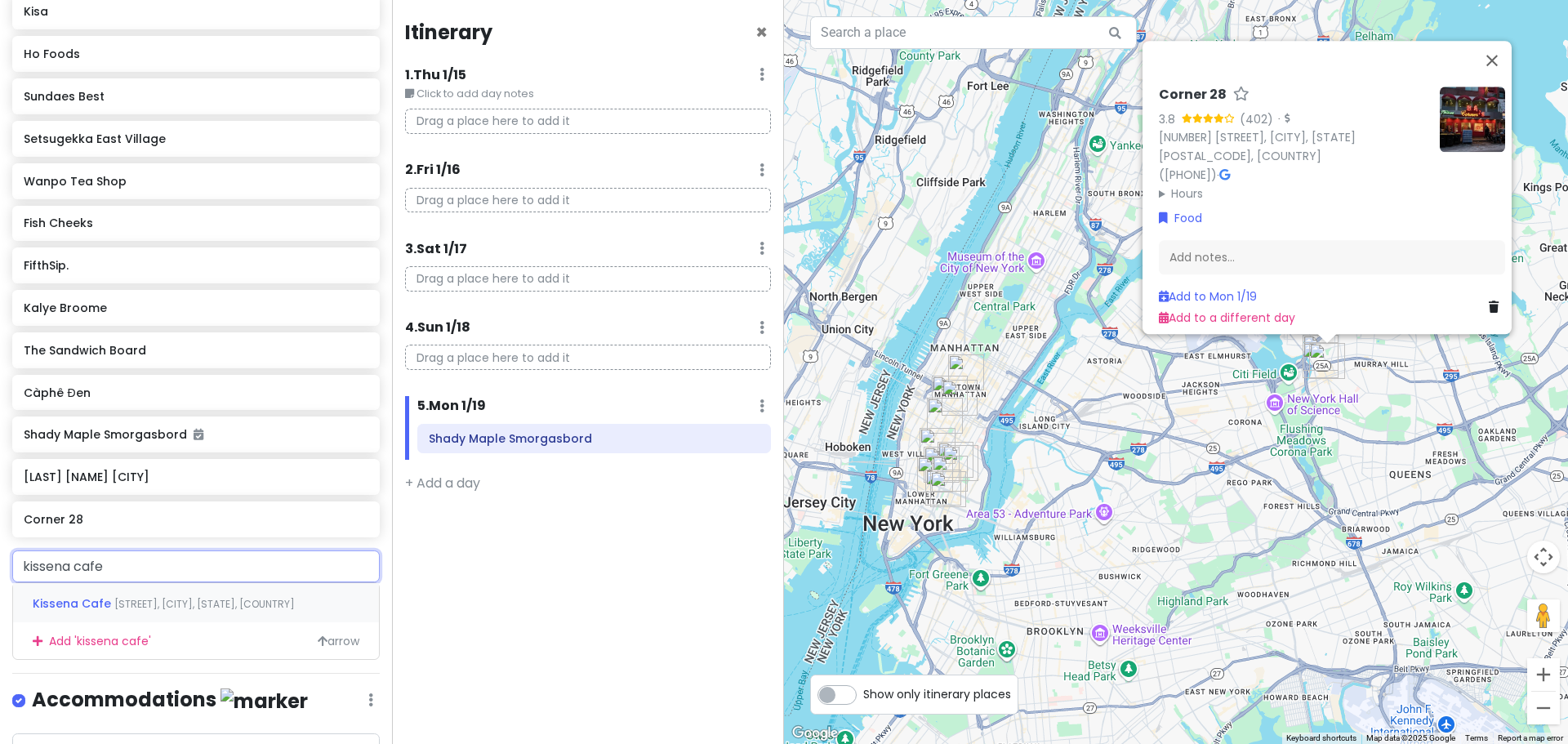 click on "[STREET], [CITY], [STATE], [COUNTRY]" at bounding box center [204, 604] 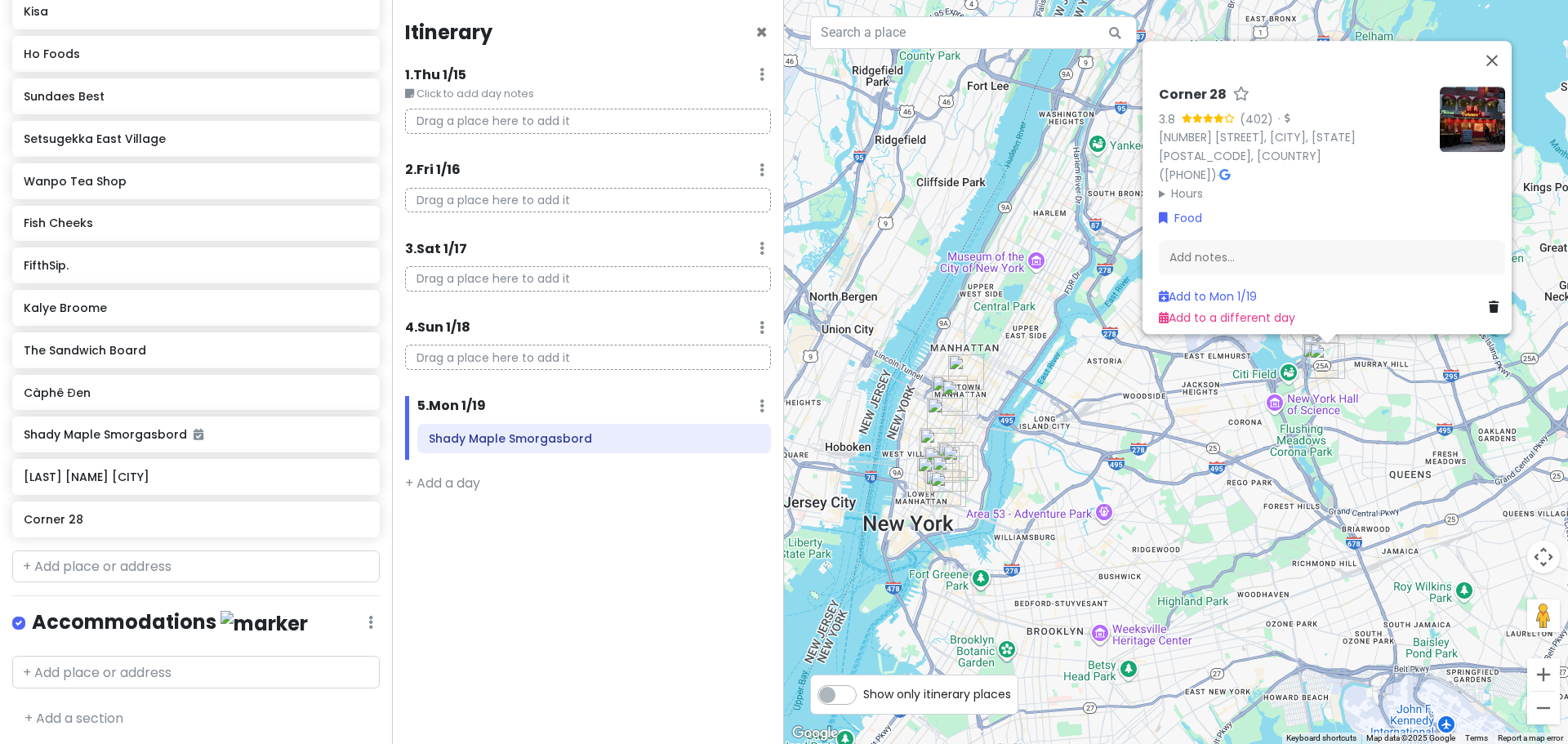 scroll, scrollTop: 600, scrollLeft: 0, axis: vertical 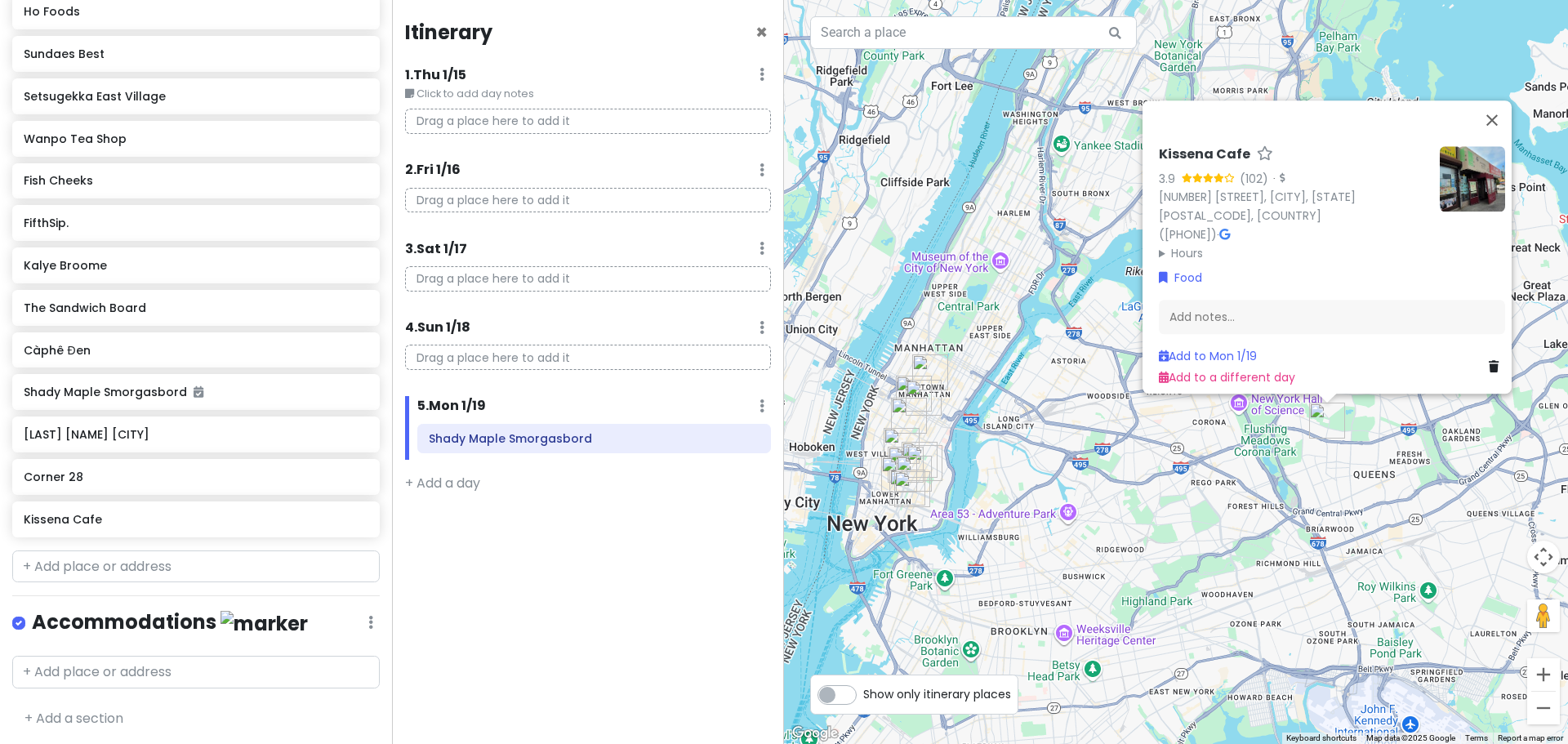 click on "[CITY] [NUMBER]        ([PHONE])    ·    [NUMBER] [STREET], [CITY], [STATE] [POSTAL_CODE], [COUNTRY] ([PHONE])   ·   Hours Monday  Closed Tuesday  [TIME] Wednesday  [TIME] Thursday  [TIME] Friday  [TIME] Saturday  [TIME] Sunday  [TIME] Food Add notes...  Add to   Mon [DATE]  Add to a different day" at bounding box center (1176, 372) 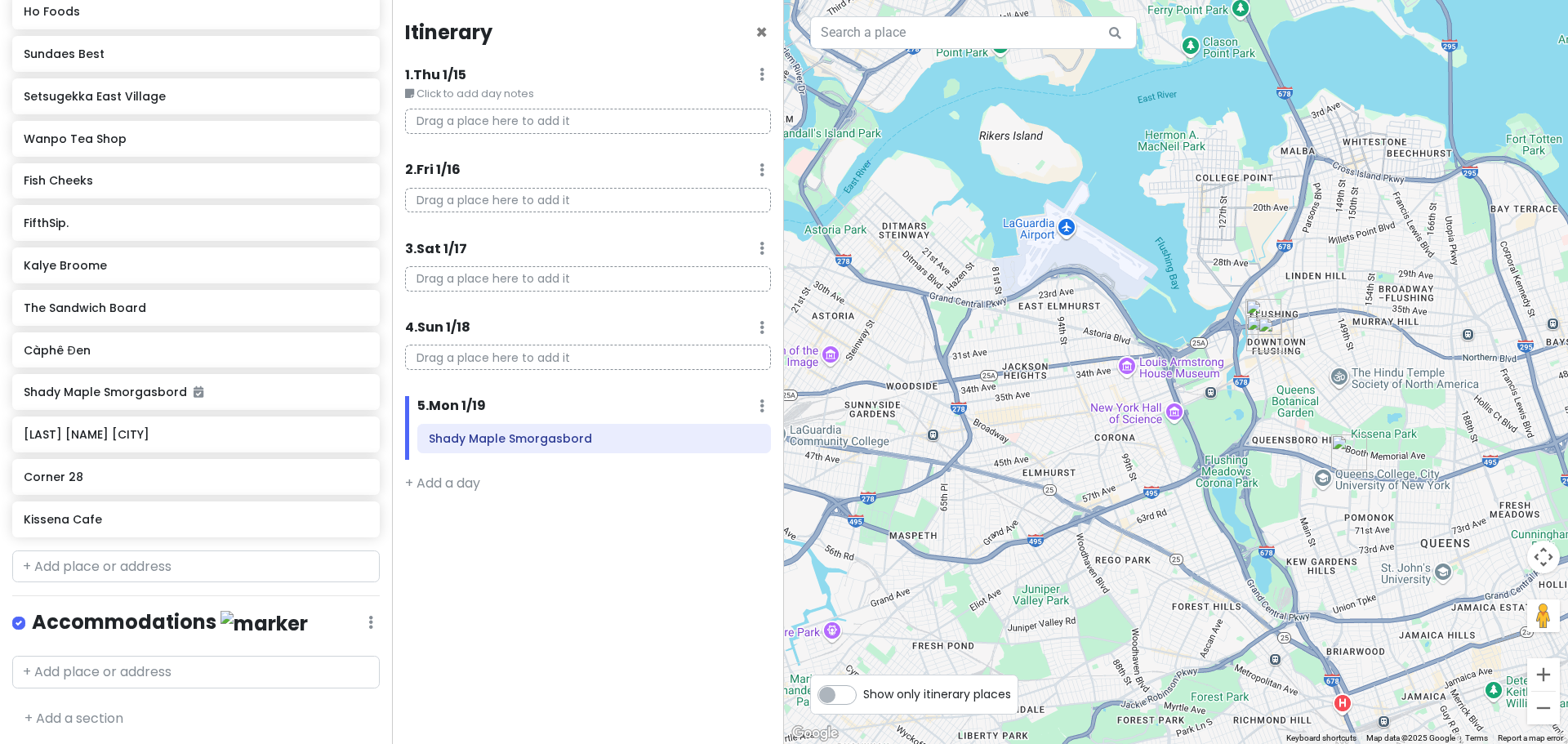 click at bounding box center [1349, 452] 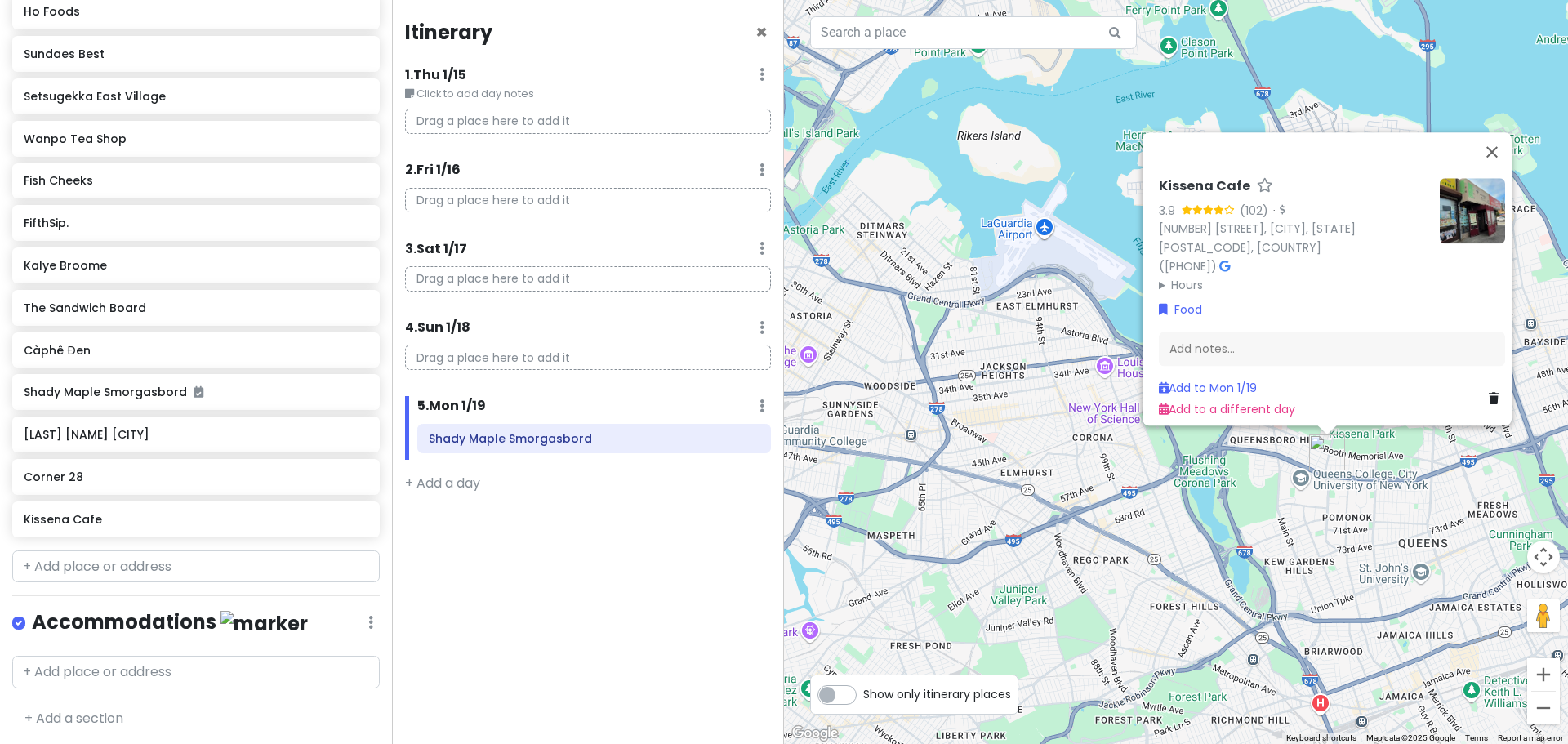 click at bounding box center [1472, 211] 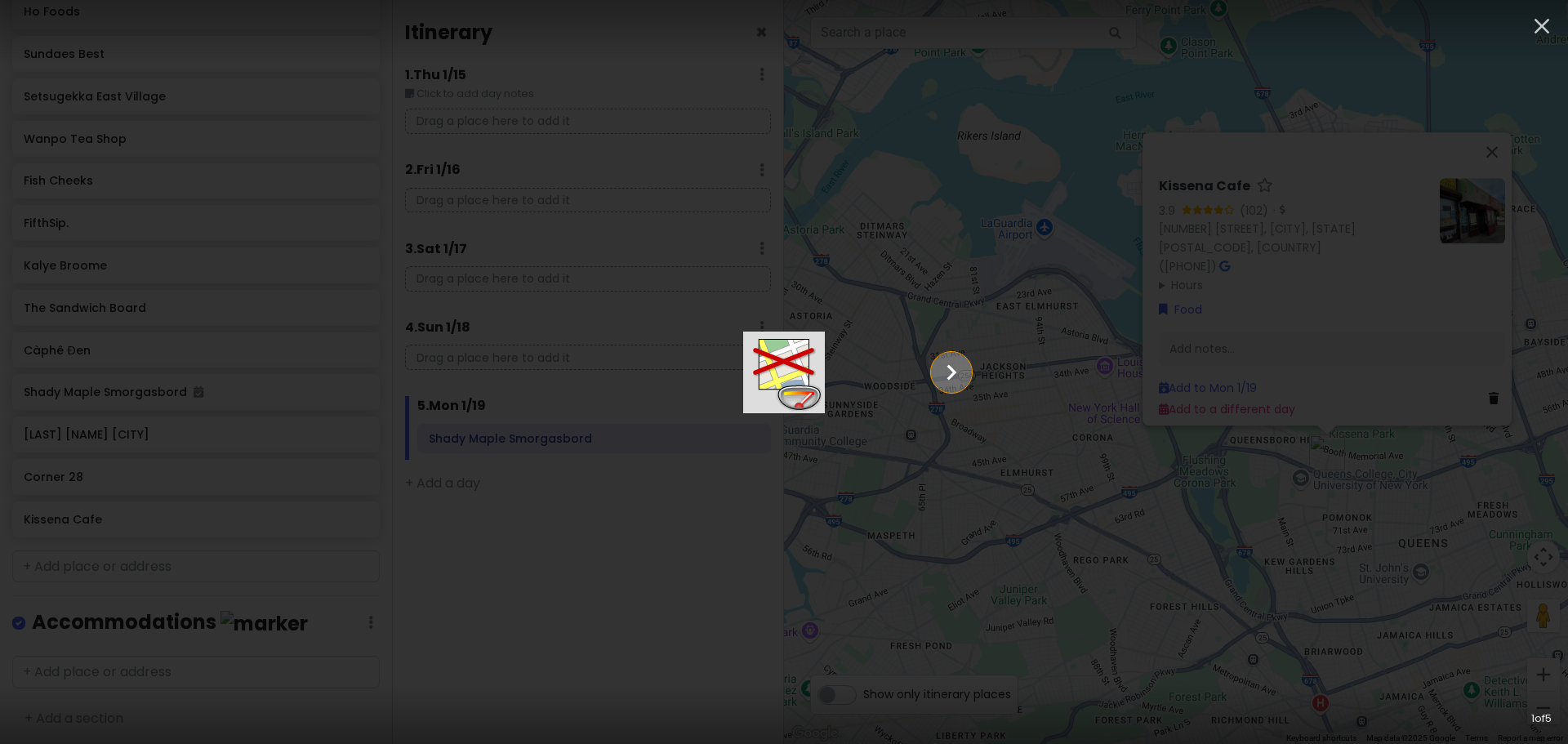 click 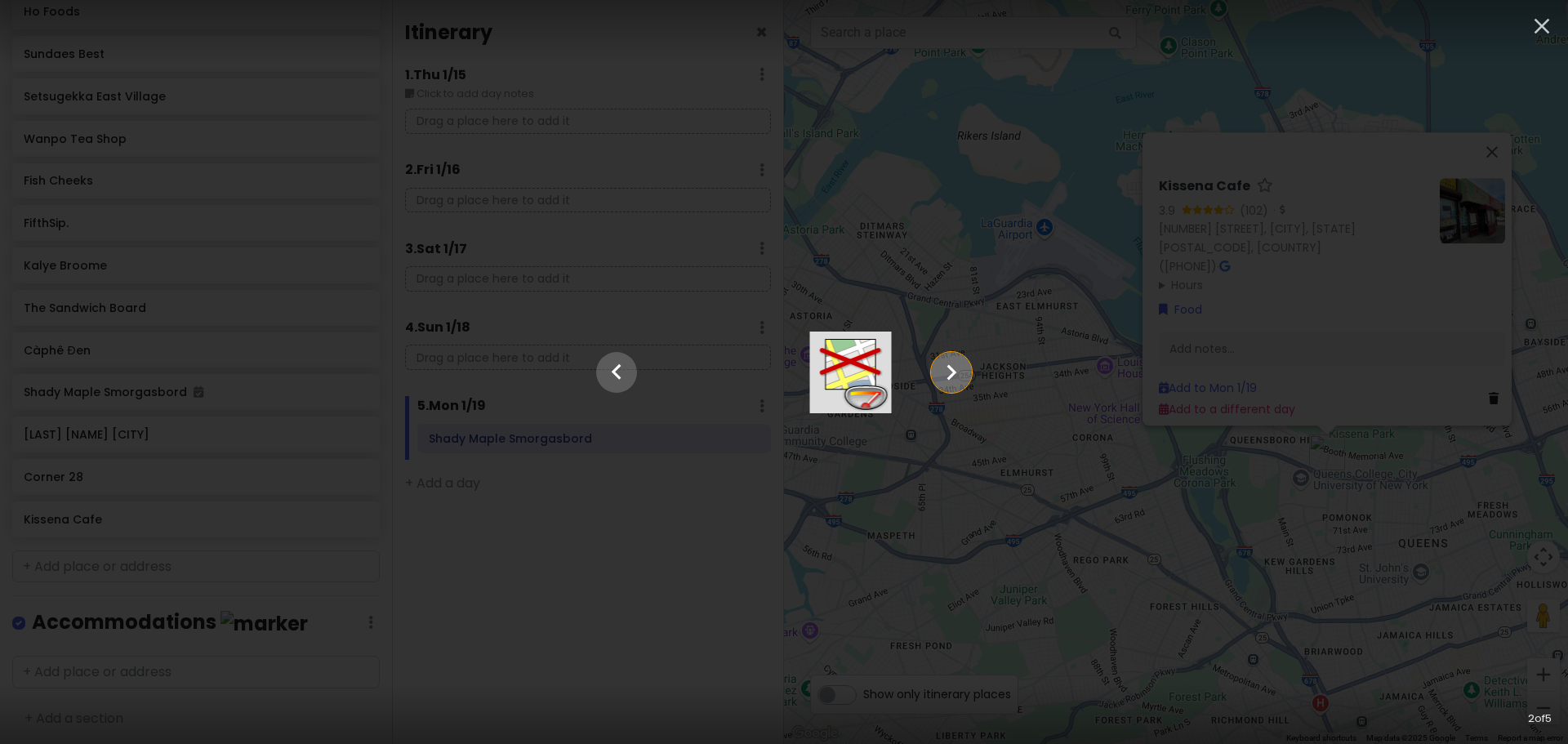 click 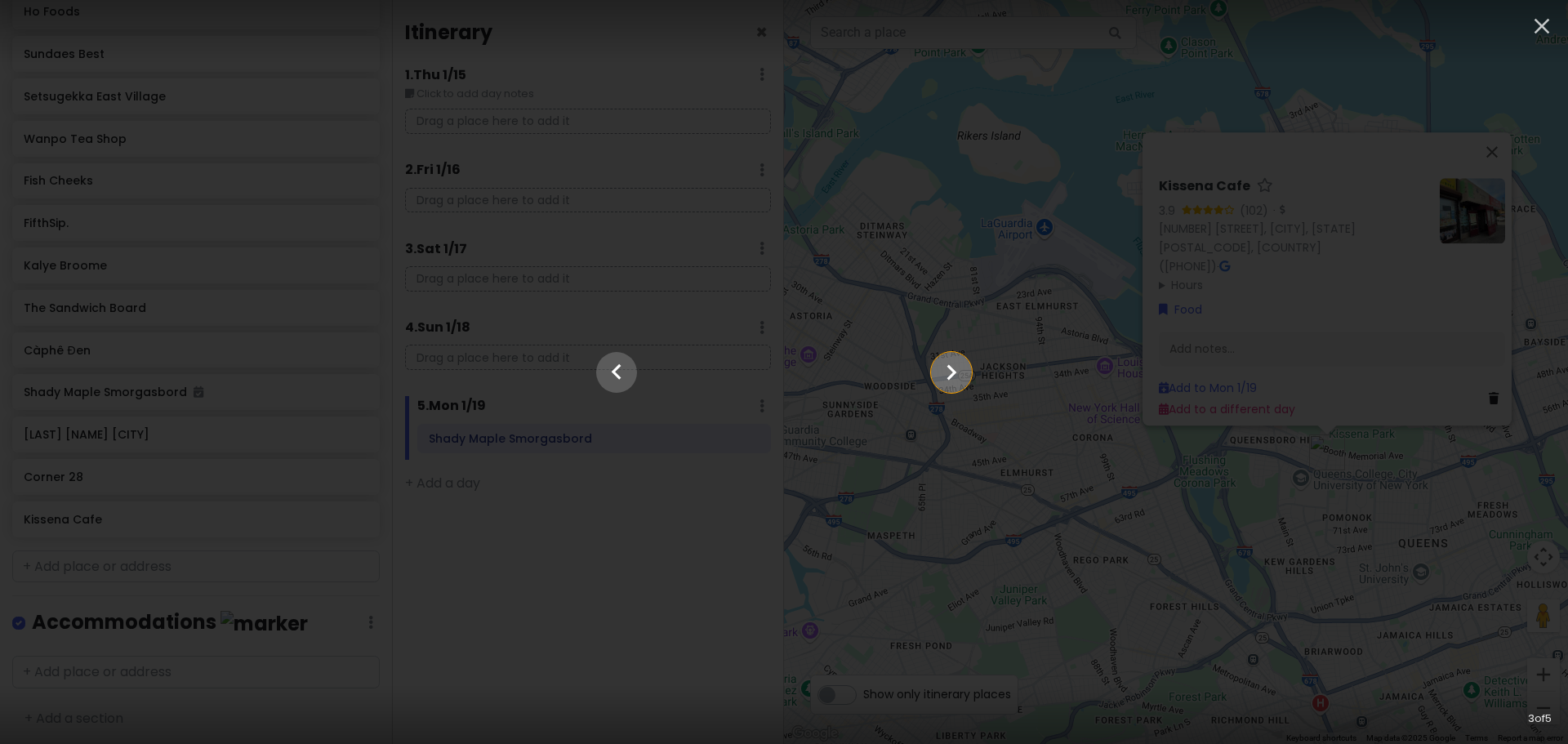 click 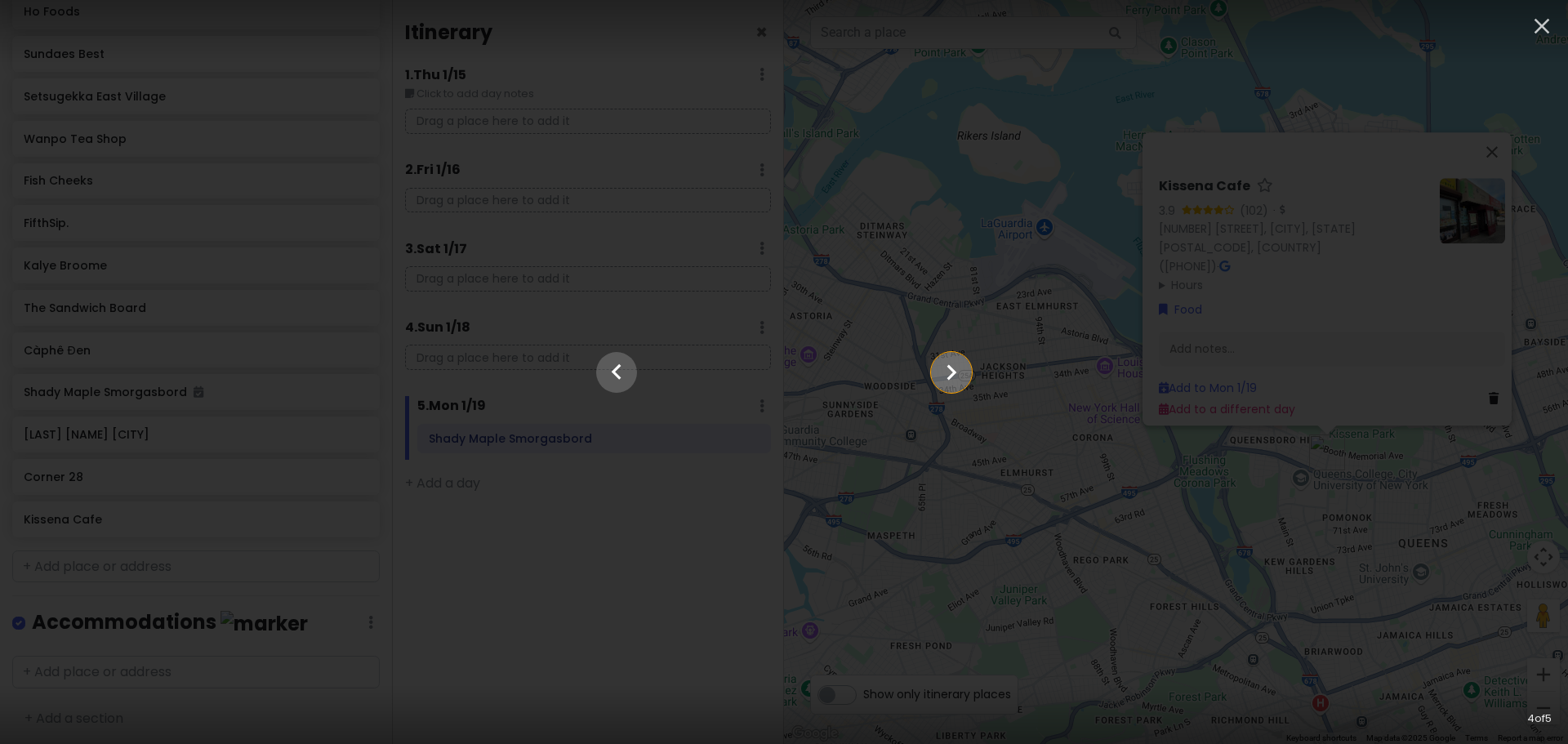 click 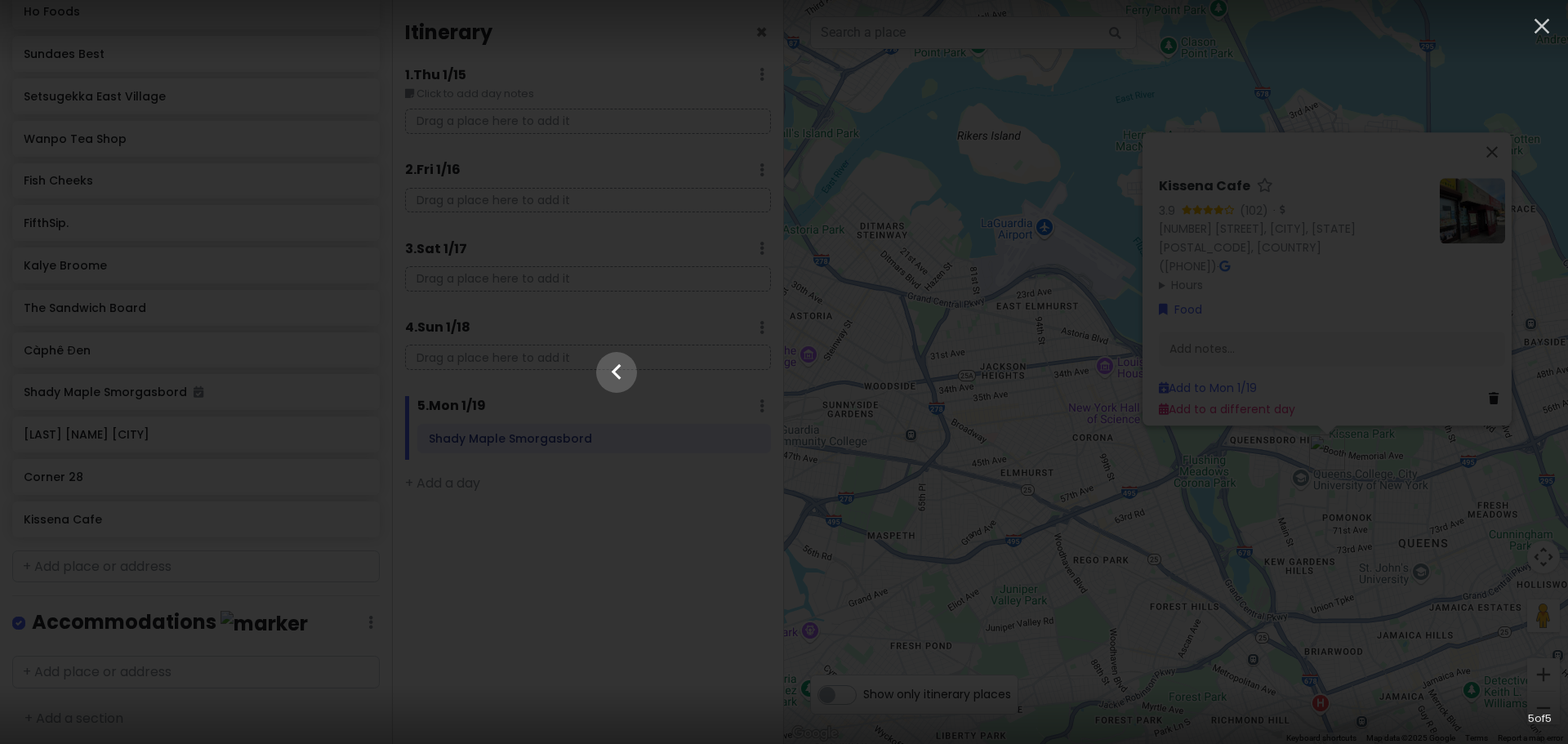 click at bounding box center [-3854, 372] 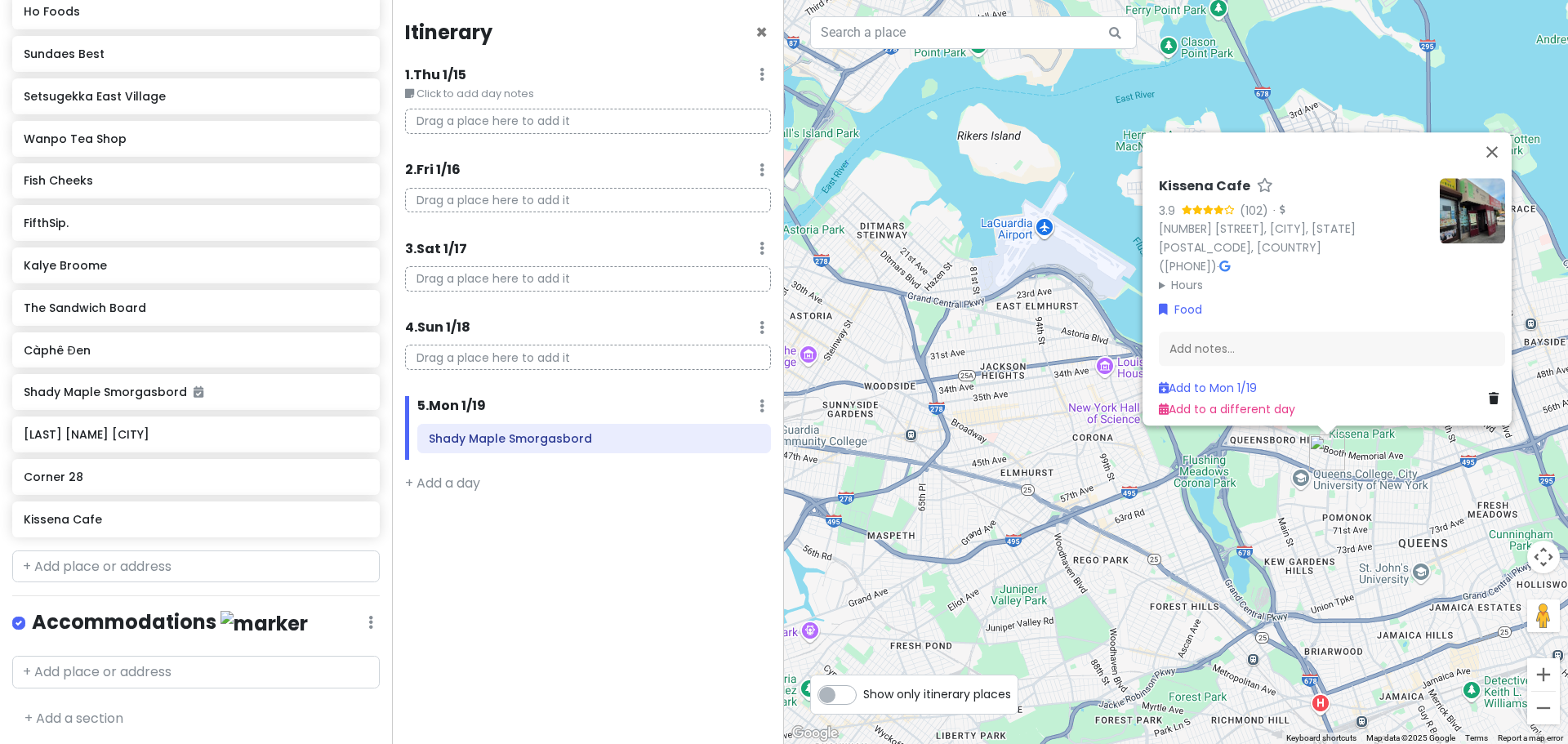 click on "[CITY] [NUMBER]        ([PHONE])    ·    [NUMBER] [STREET], [CITY], [STATE] [POSTAL_CODE], [COUNTRY] ([PHONE])   ·   Hours Monday  Closed Tuesday  [TIME] Wednesday  [TIME] Thursday  [TIME] Friday  [TIME] Saturday  [TIME] Sunday  [TIME] Food Add notes...  Add to   Mon [DATE]  Add to a different day" at bounding box center (1176, 372) 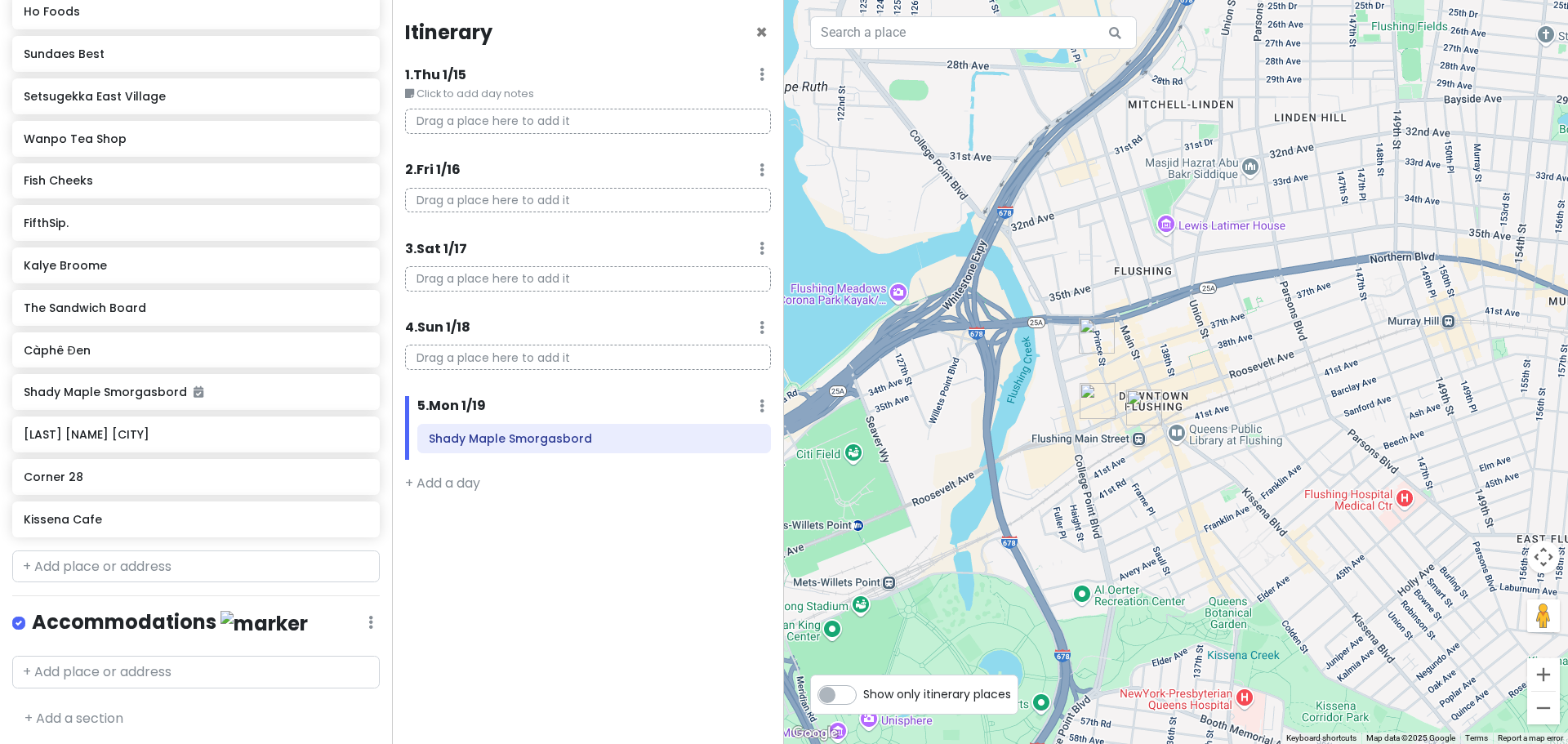 drag, startPoint x: 1303, startPoint y: 341, endPoint x: 1160, endPoint y: 371, distance: 146.11297 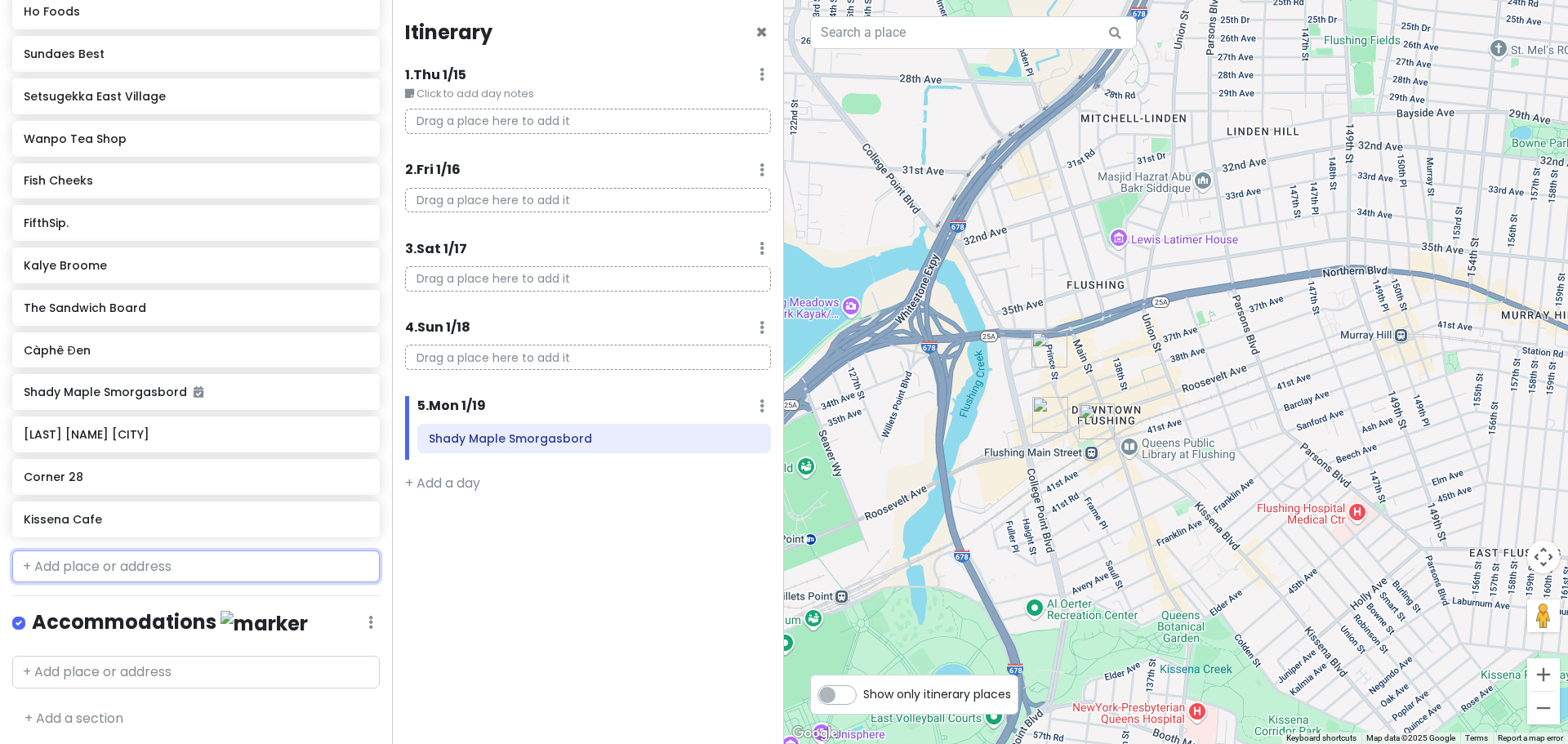 click at bounding box center [196, 567] 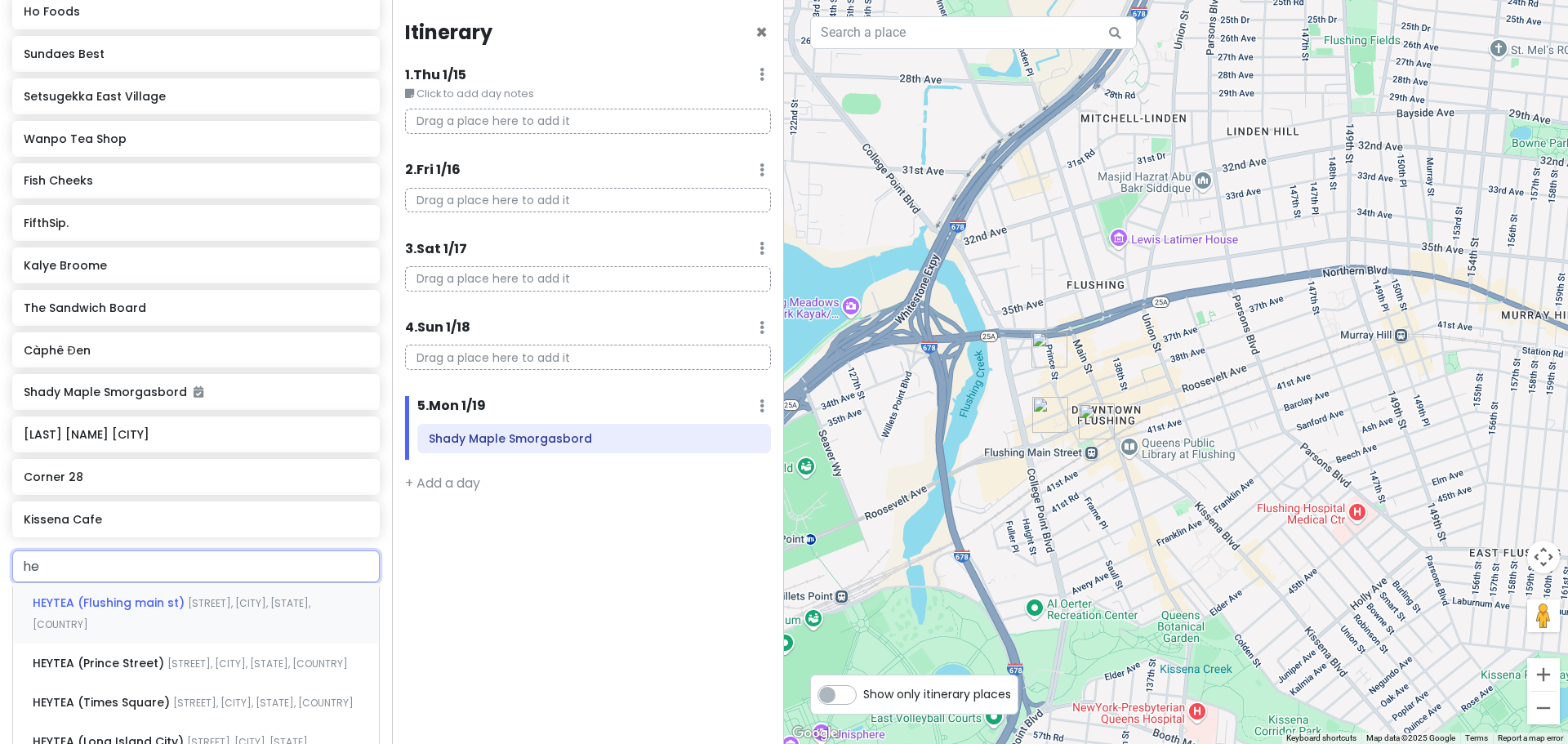 type on "h" 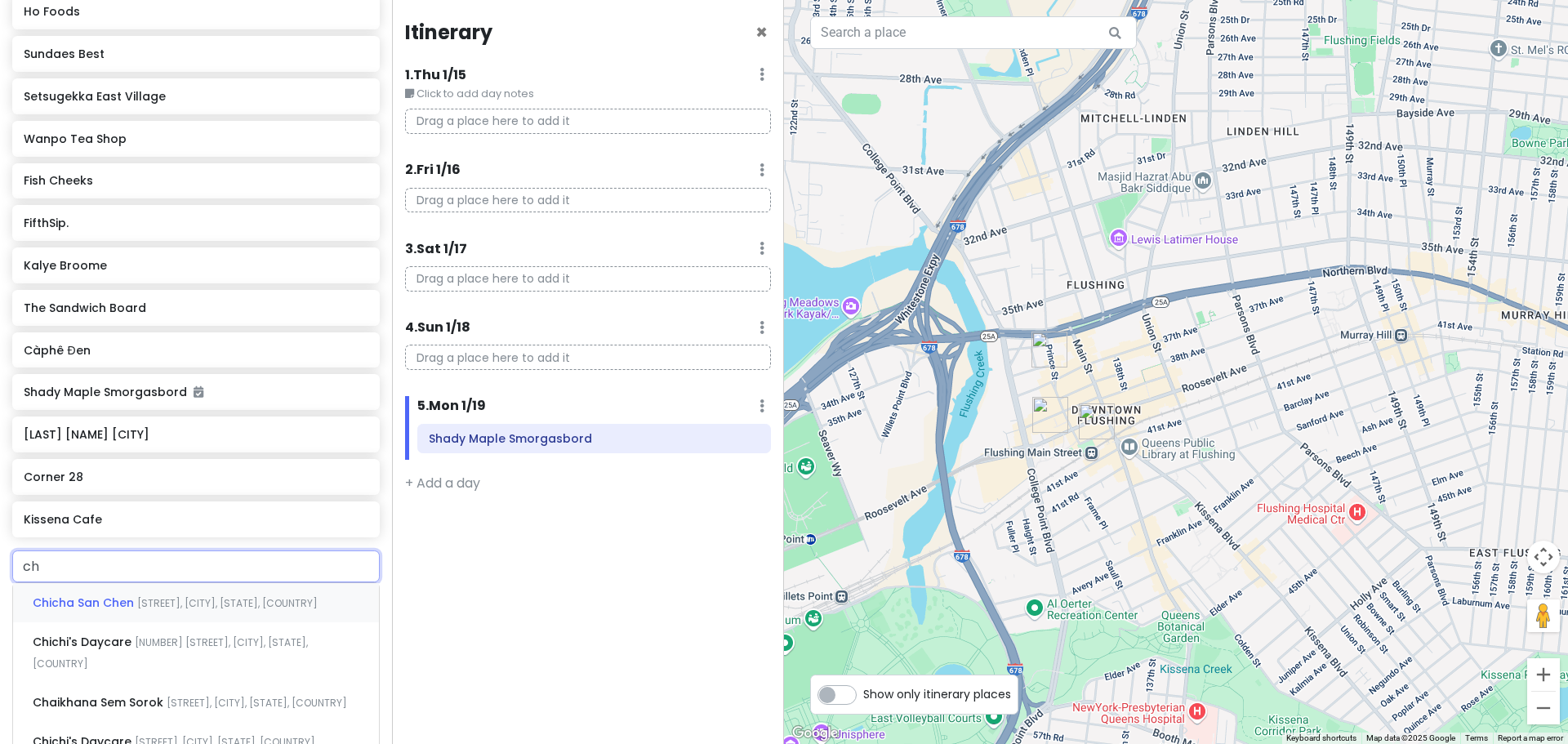 type on "c" 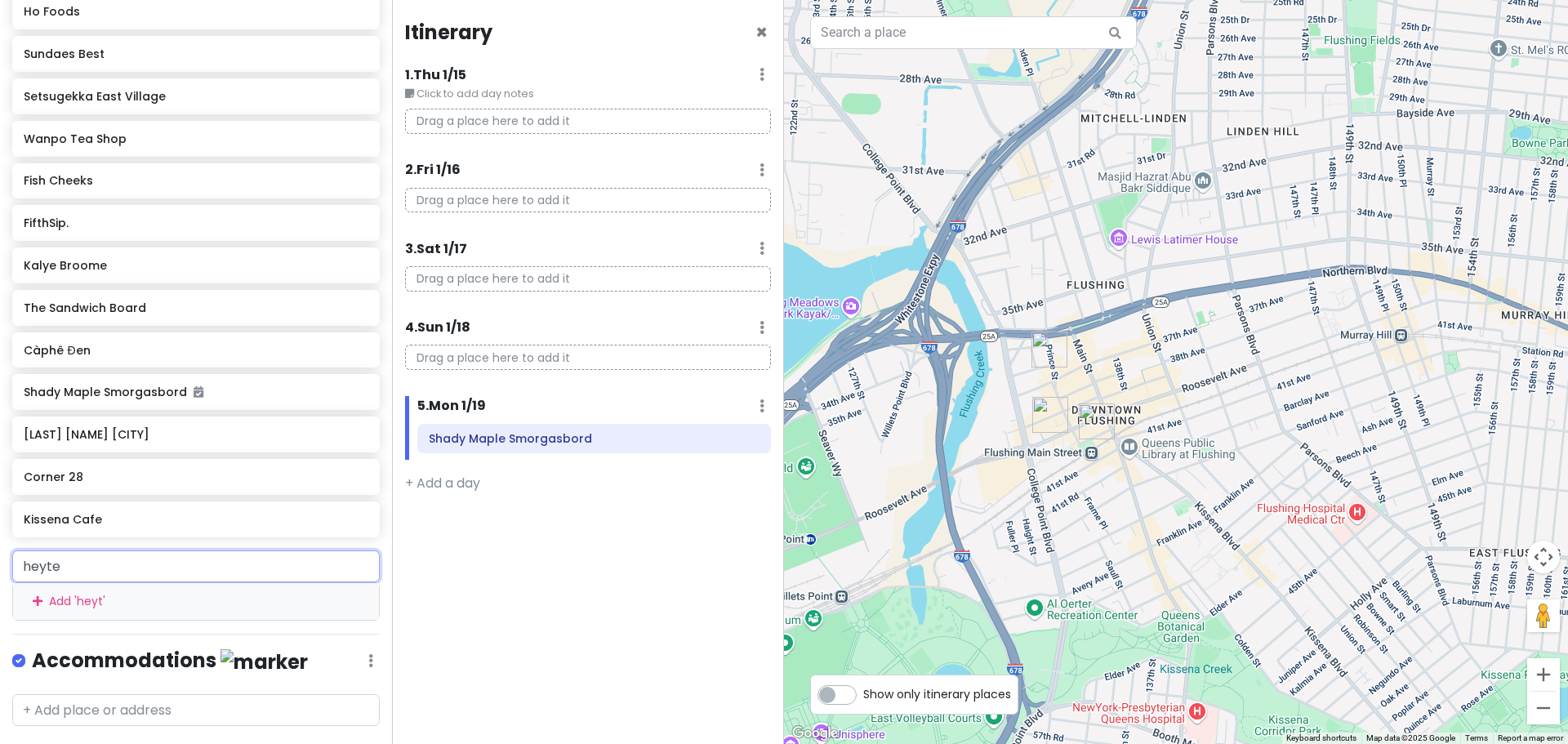 type on "heytea" 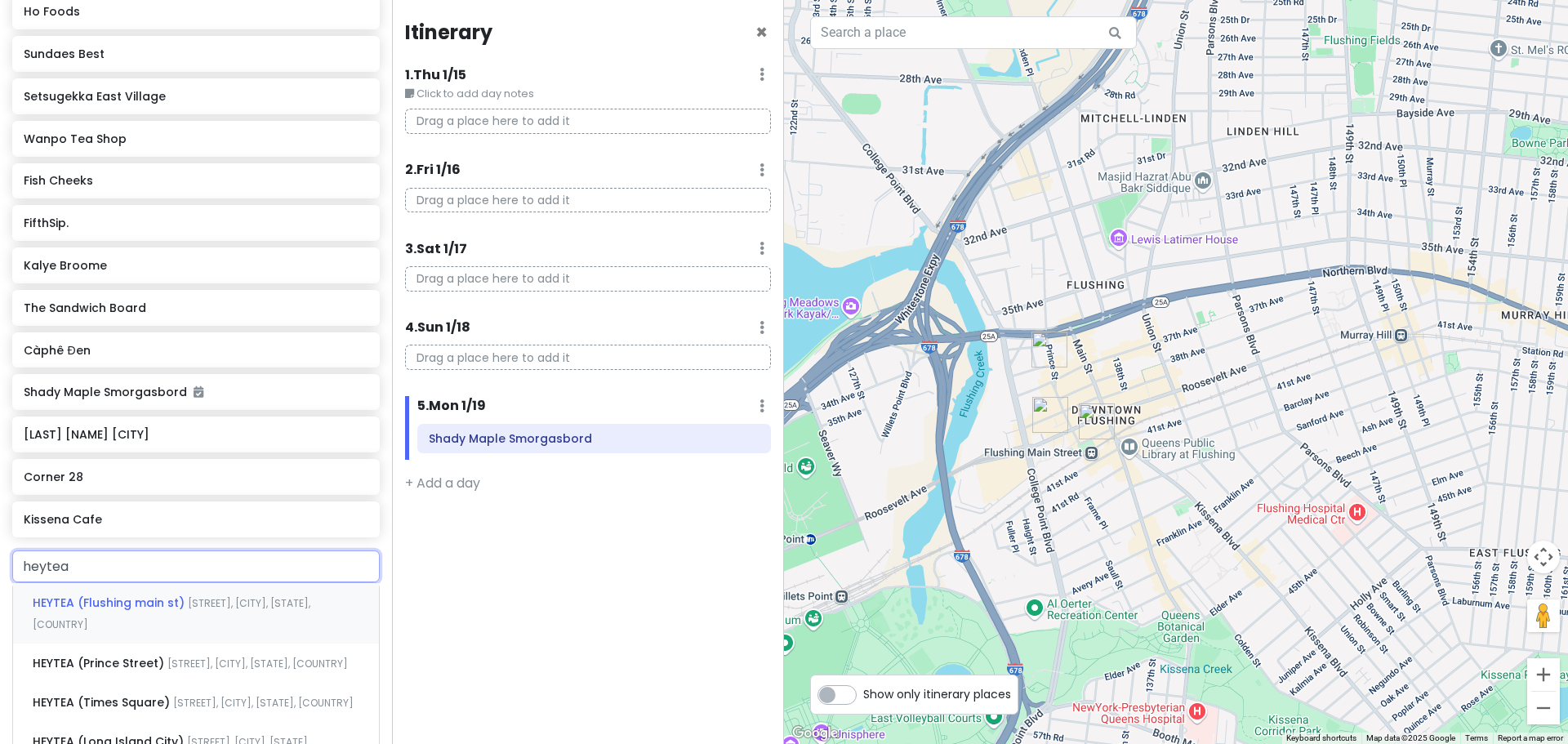 click on "[STREET], [CITY], [STATE], [COUNTRY]" at bounding box center [172, 613] 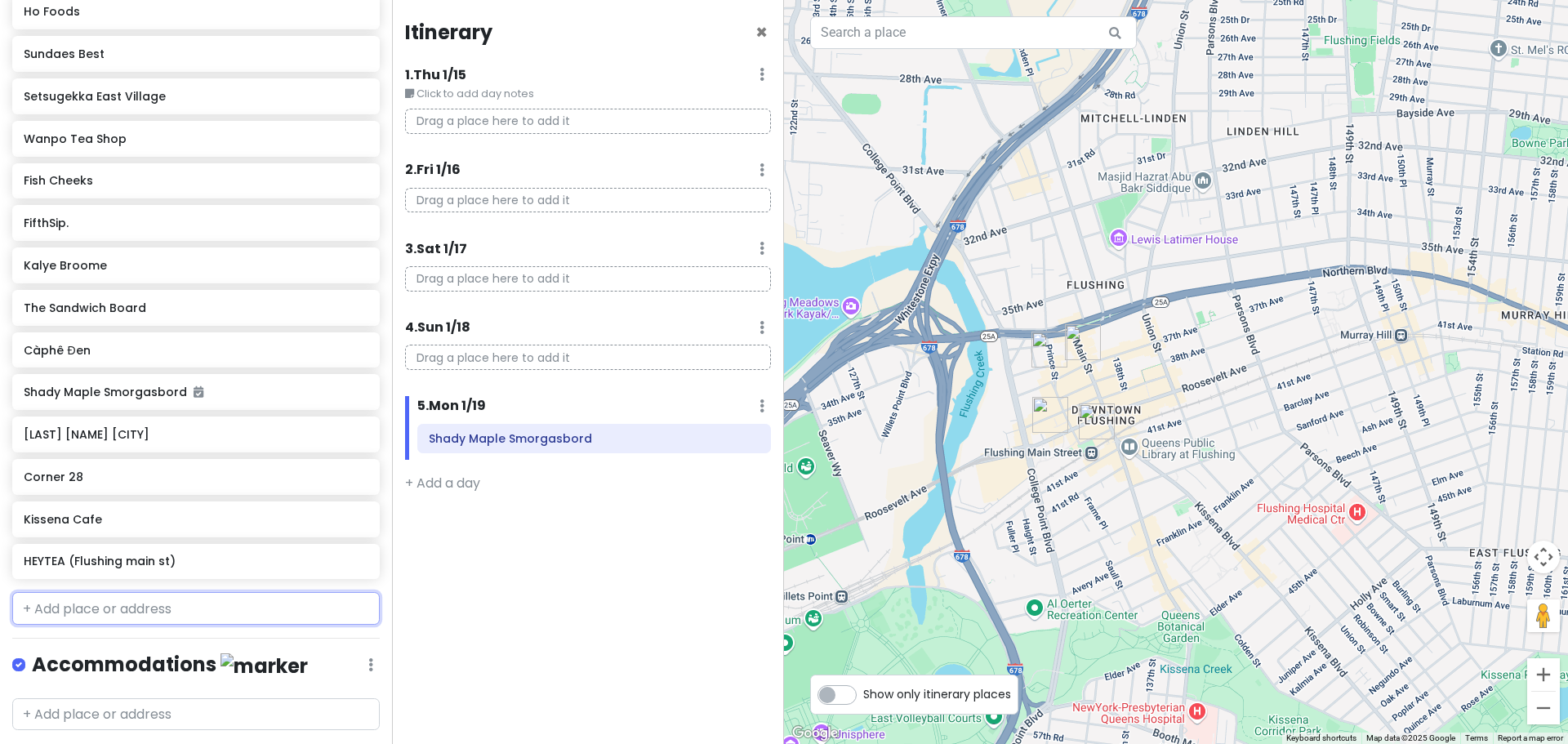 scroll, scrollTop: 643, scrollLeft: 0, axis: vertical 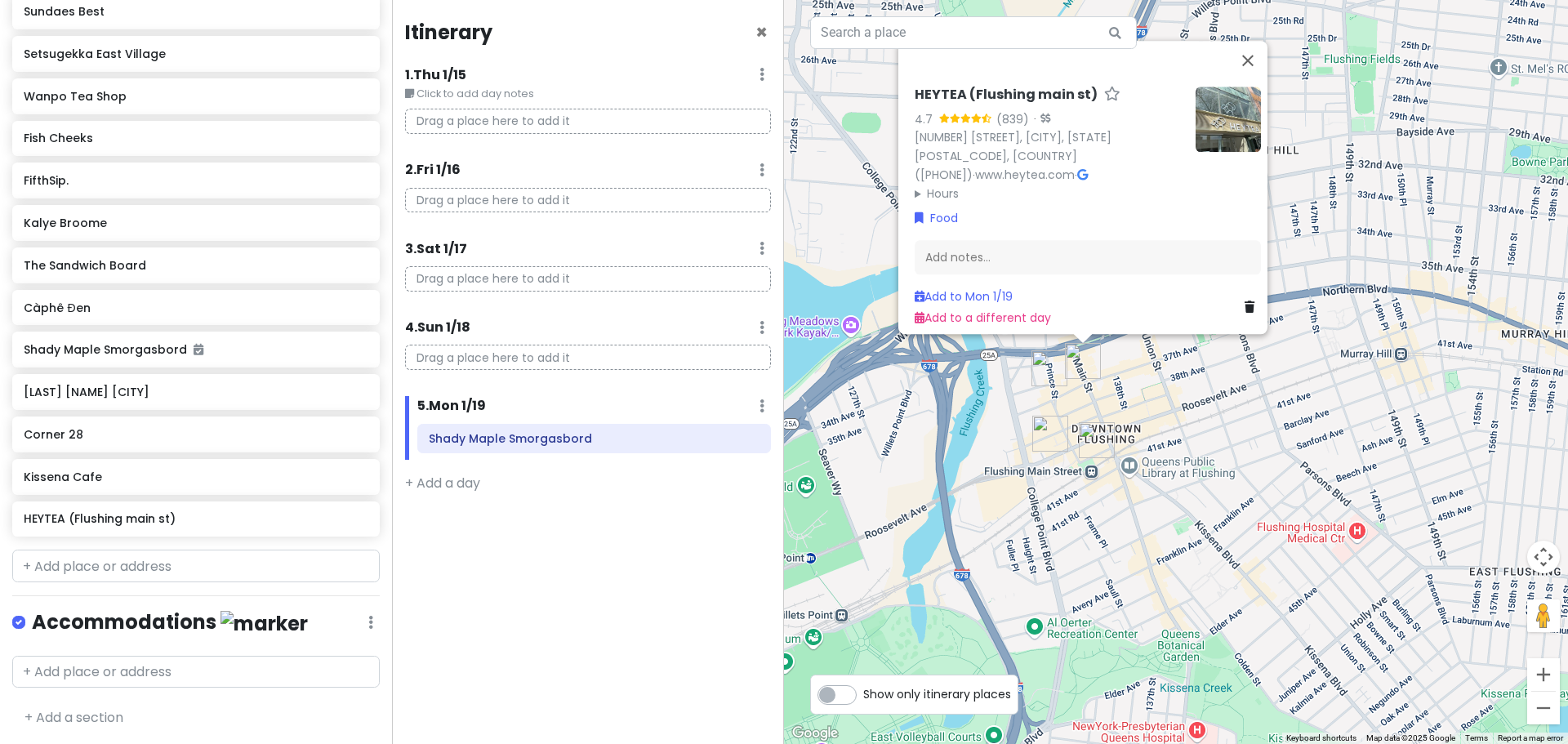 click at bounding box center (1228, 119) 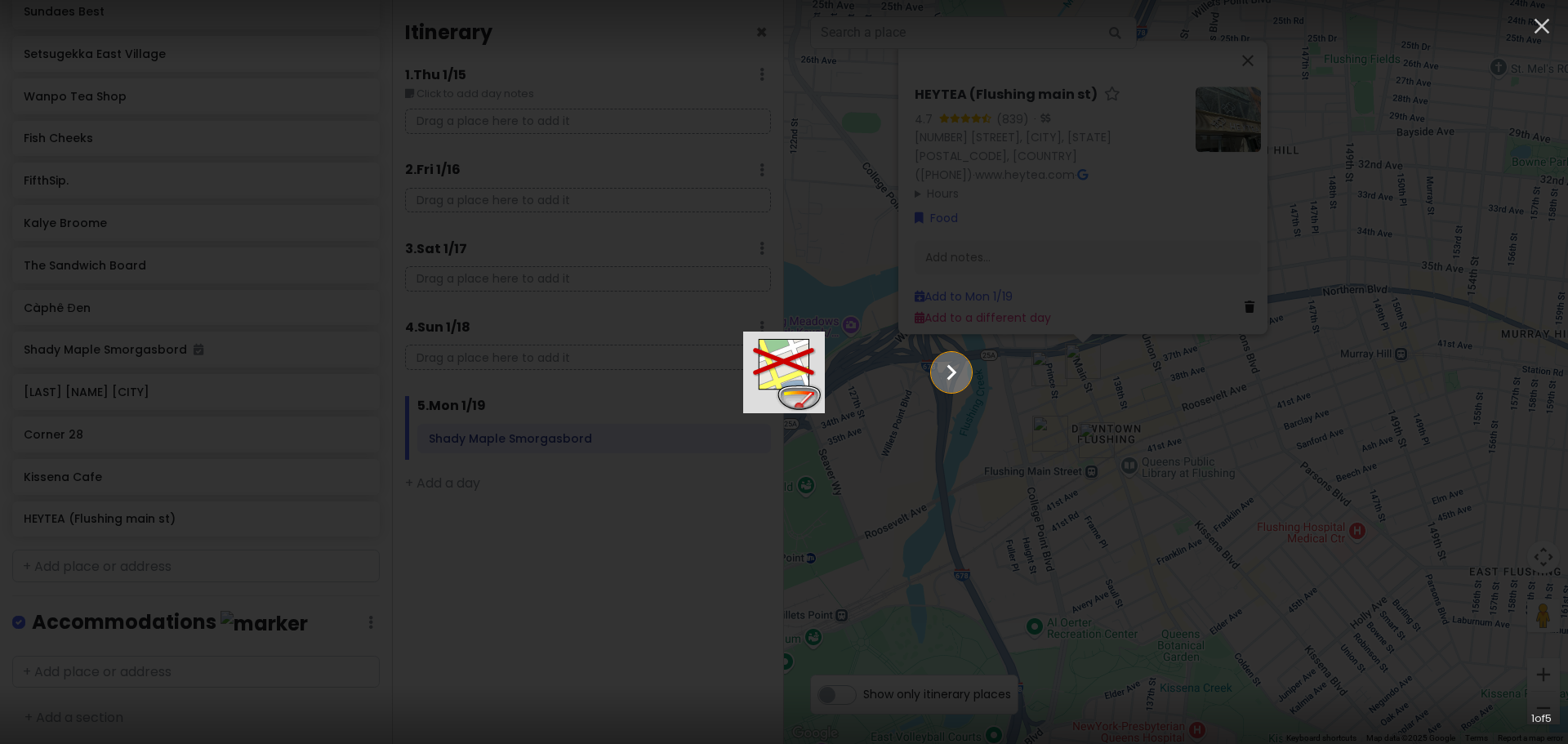 click 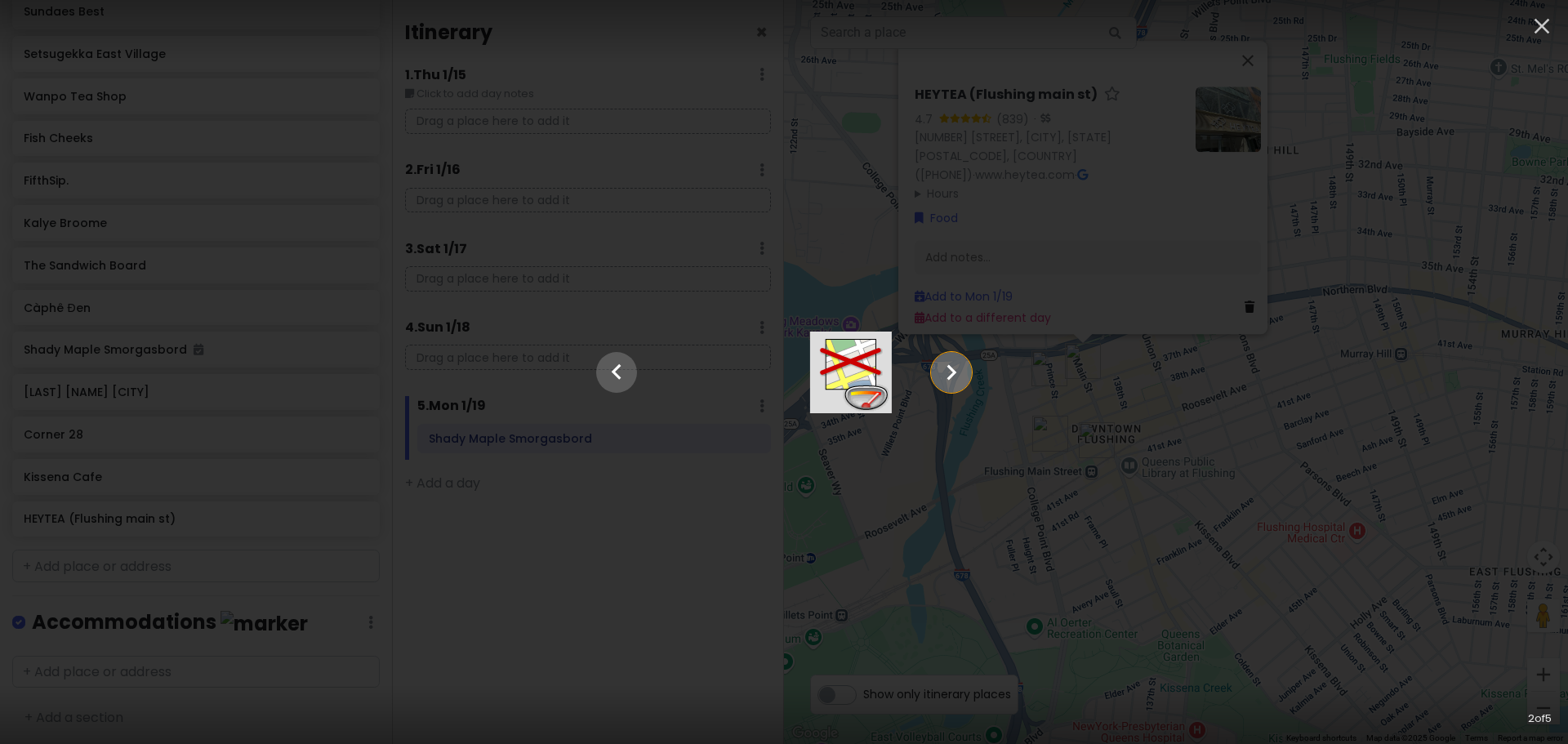 click 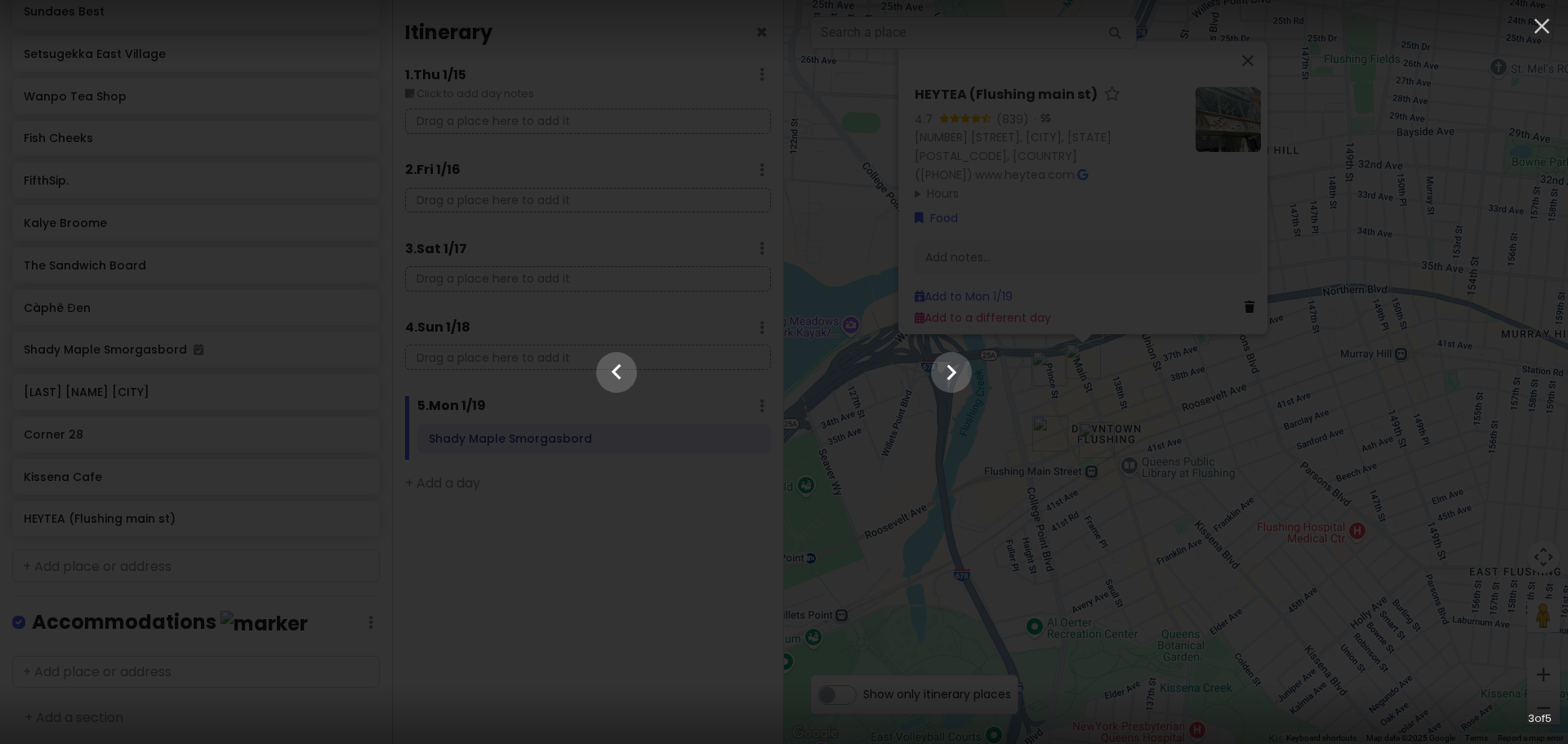 click at bounding box center (-1529, 372) 